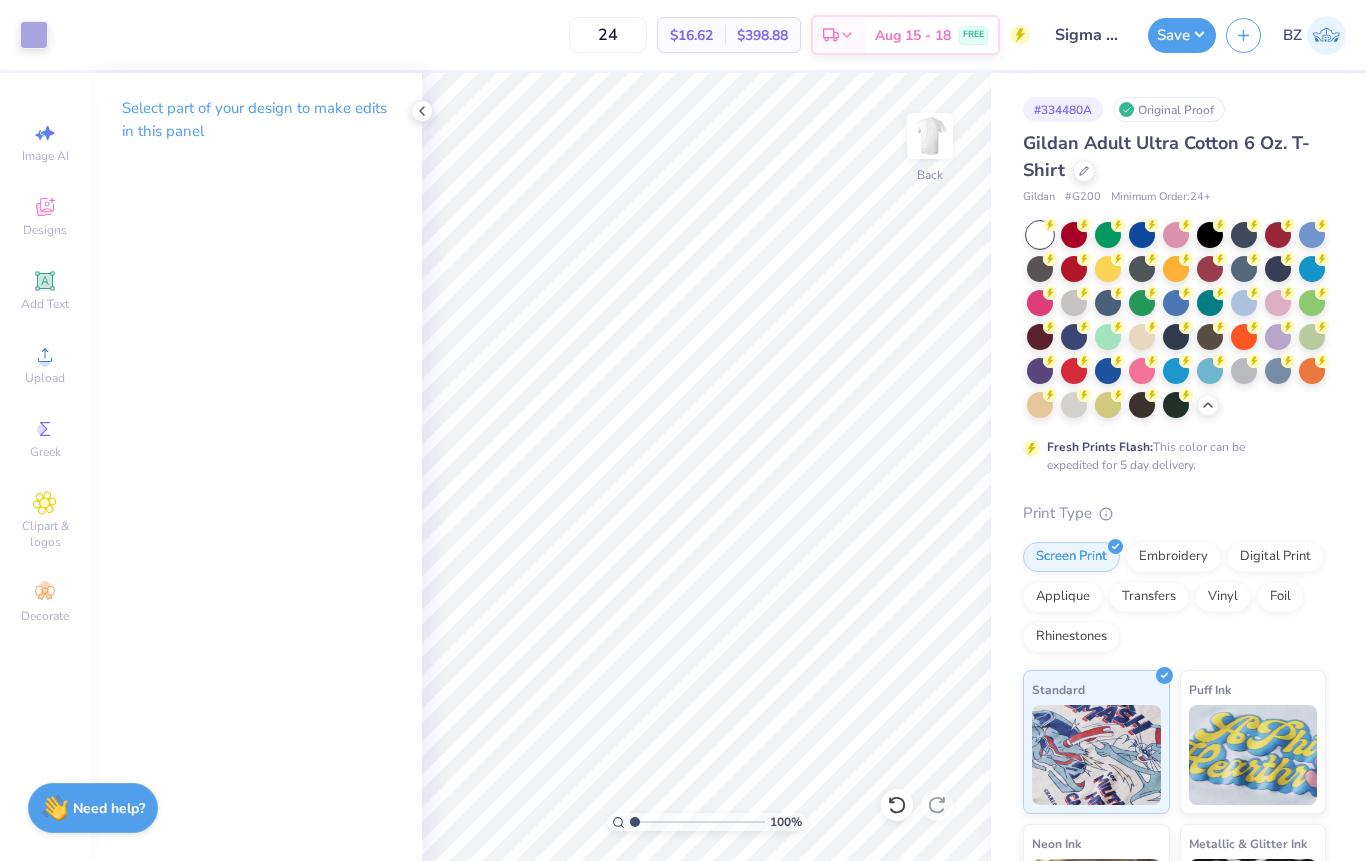 scroll, scrollTop: 0, scrollLeft: 0, axis: both 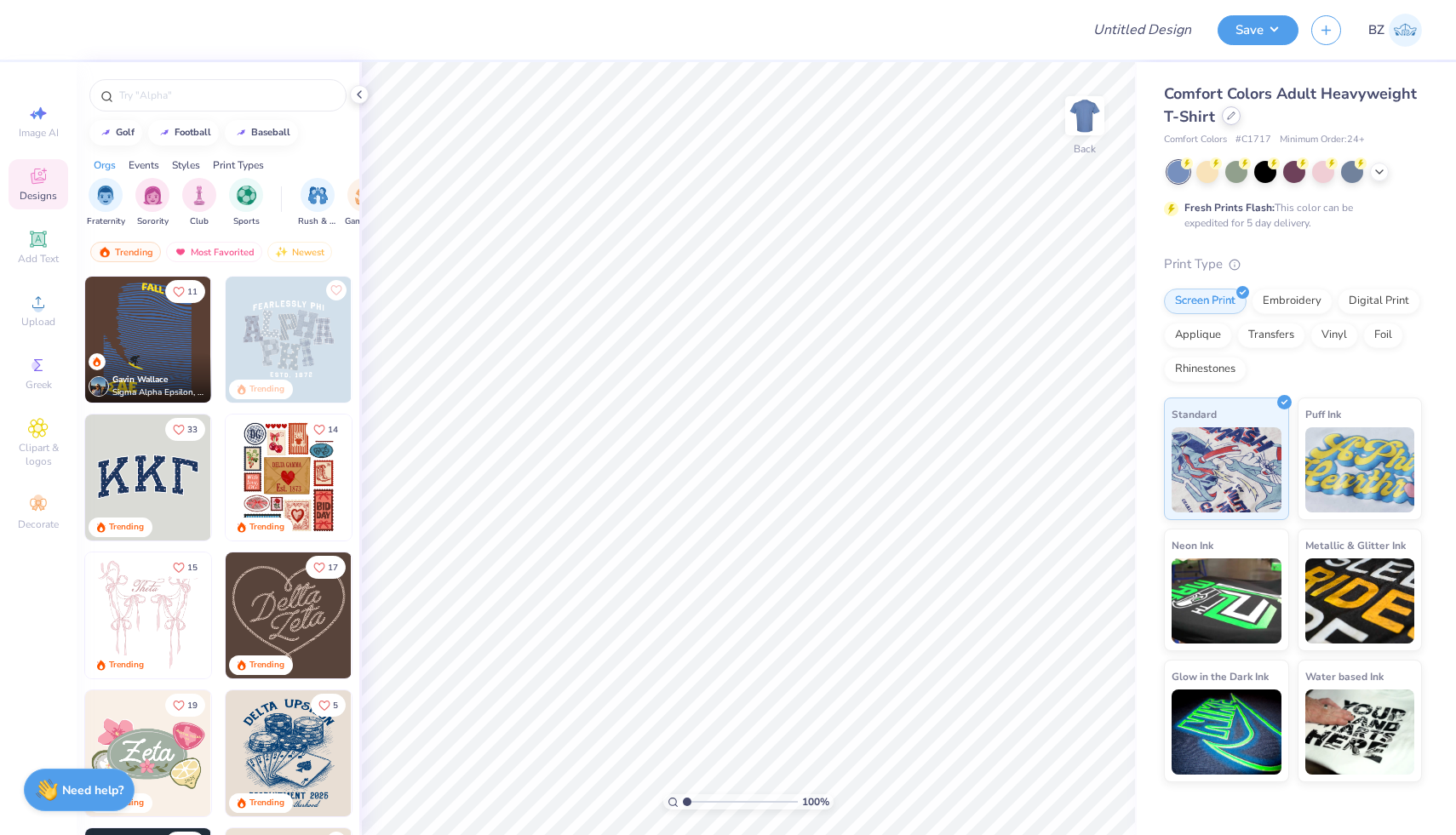 click at bounding box center (1231, 116) 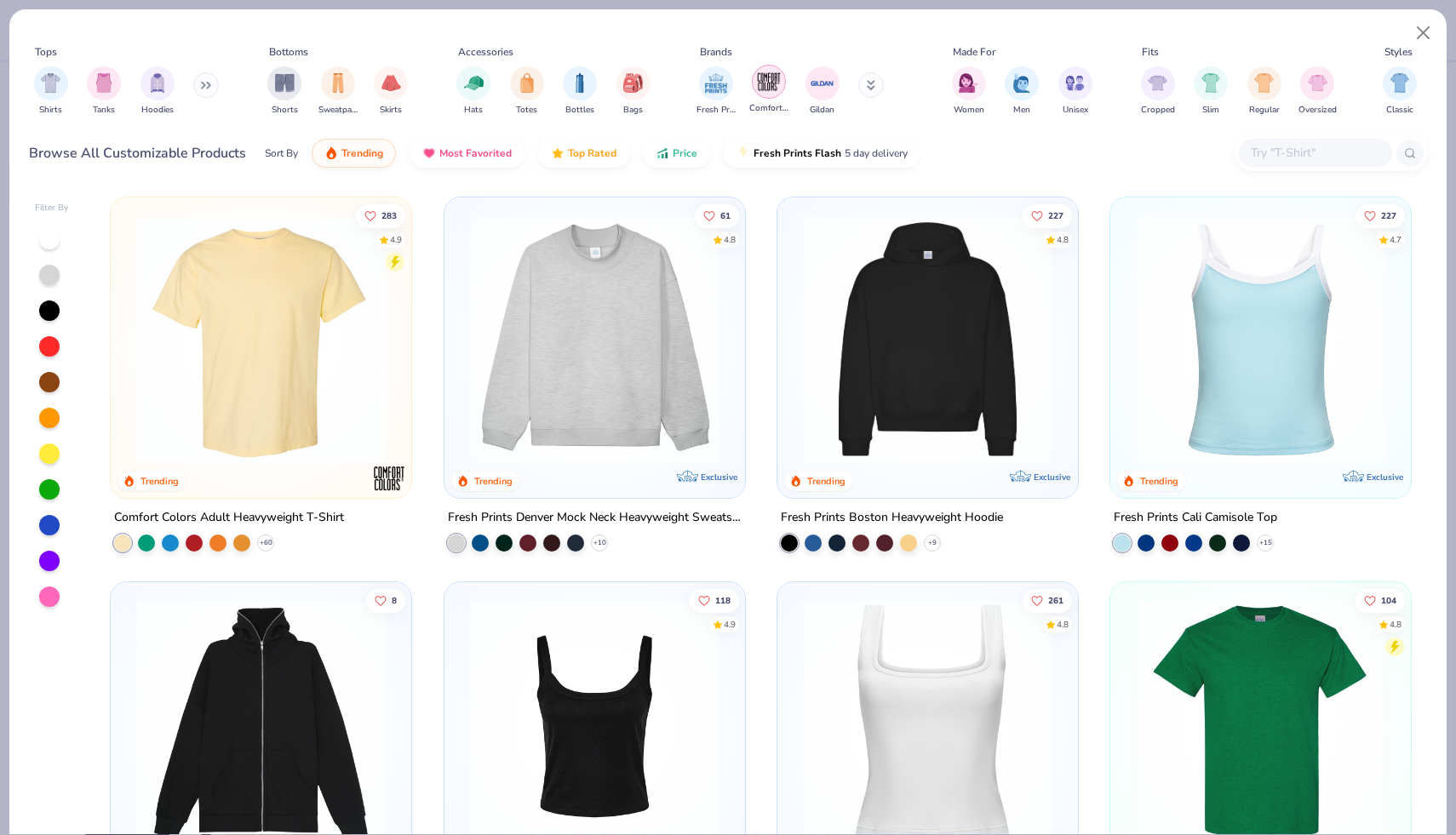 click at bounding box center (769, 82) 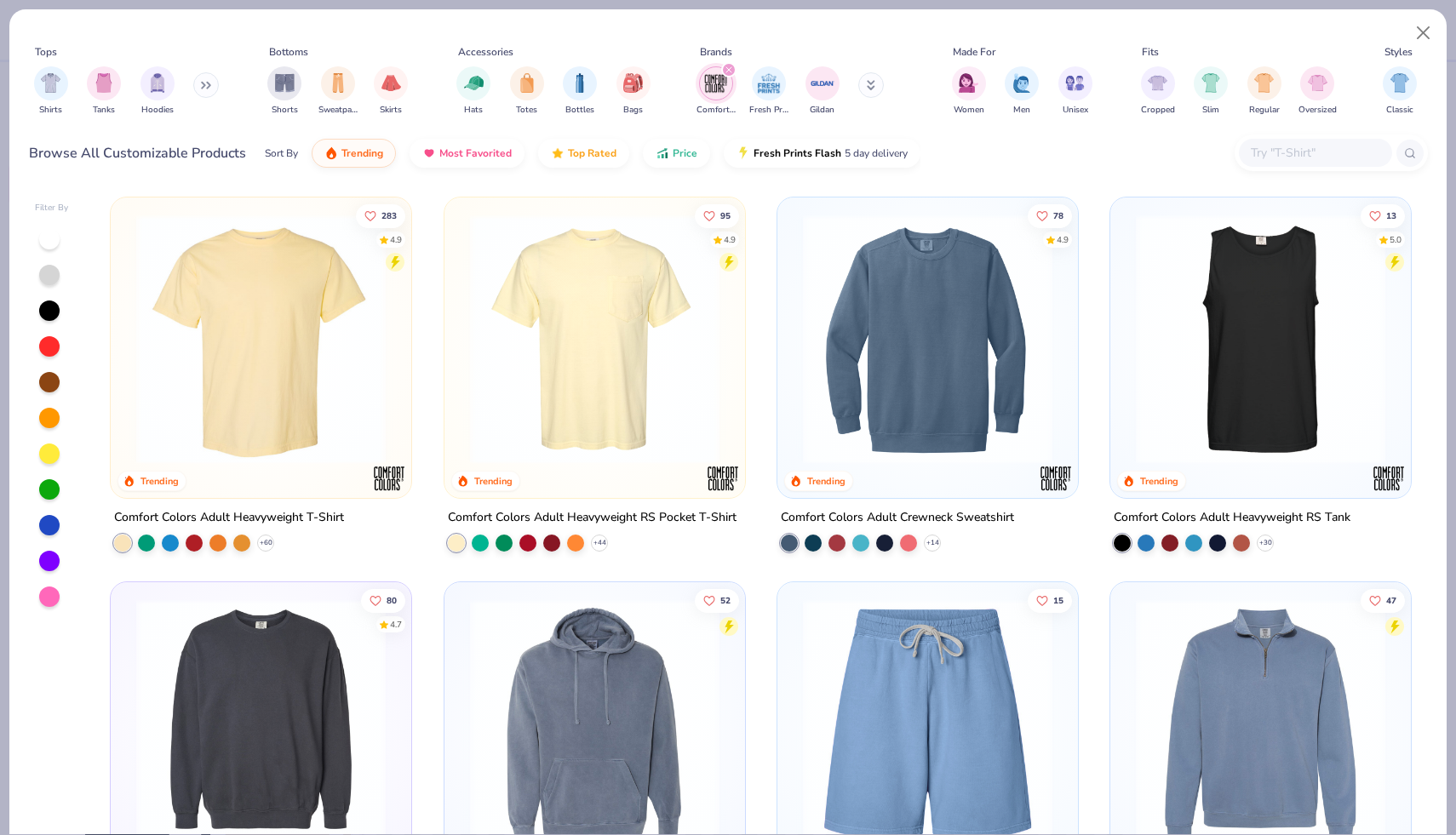 click at bounding box center [927, 339] 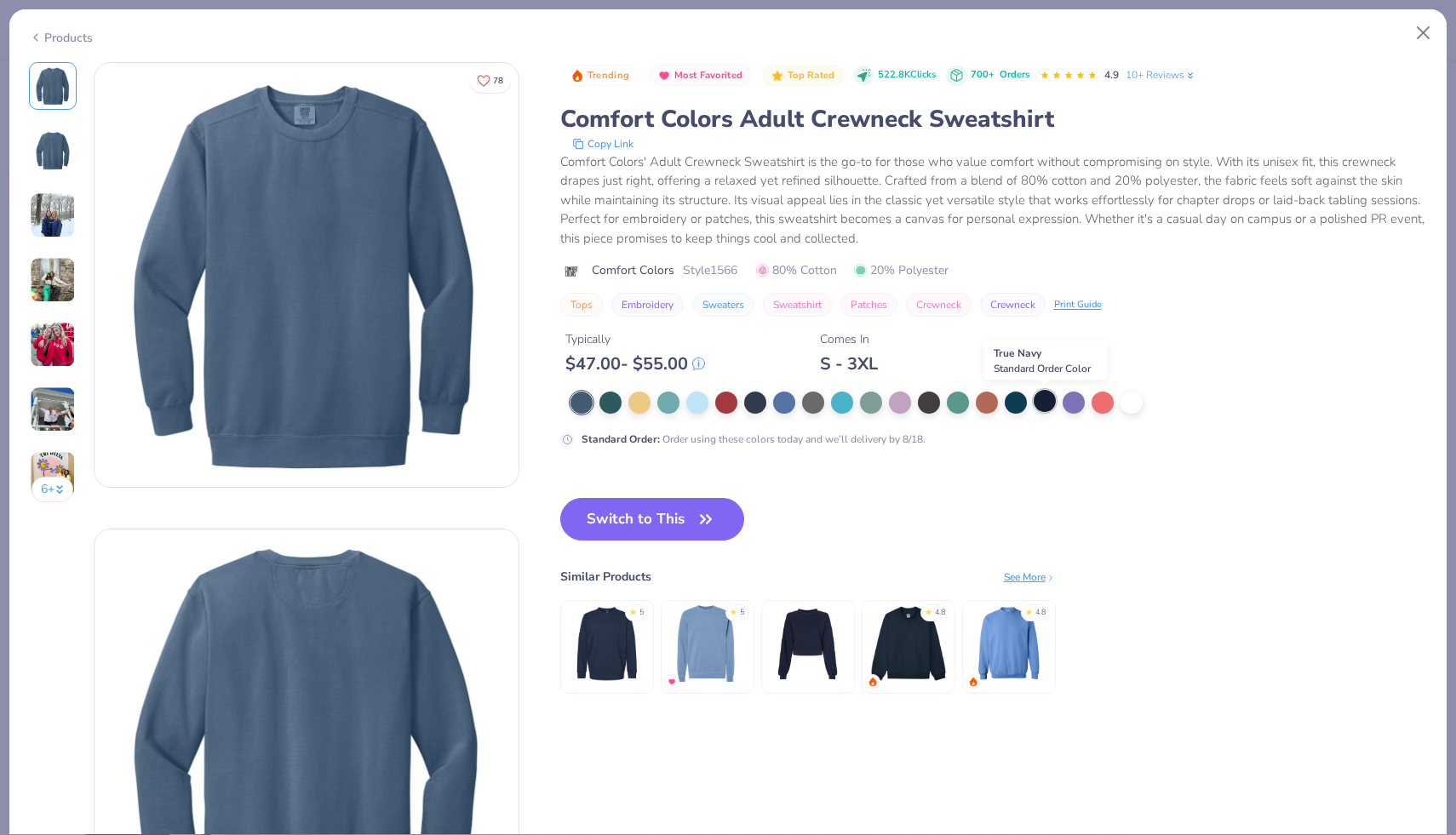 click at bounding box center [1045, 401] 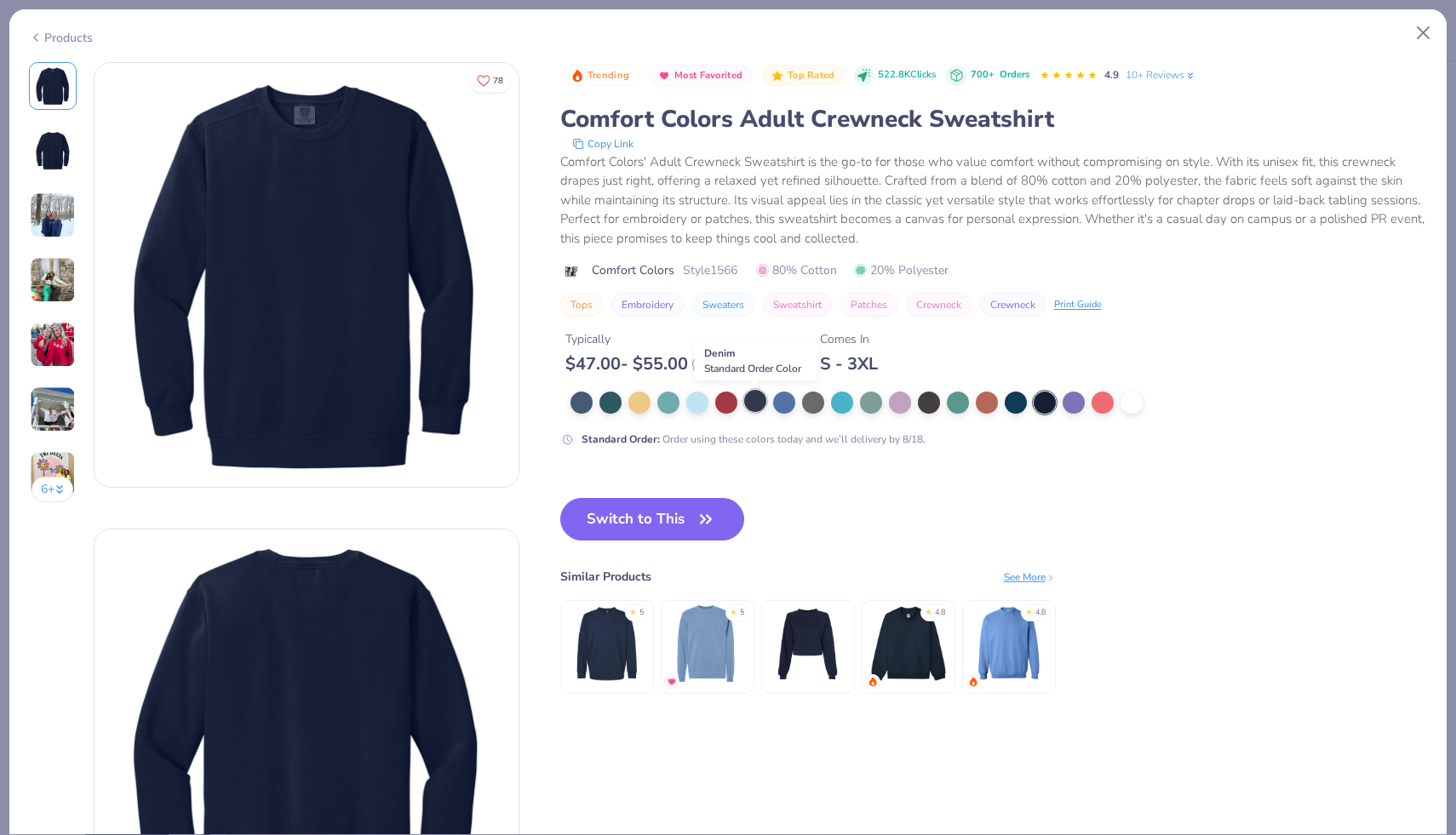 click at bounding box center (755, 401) 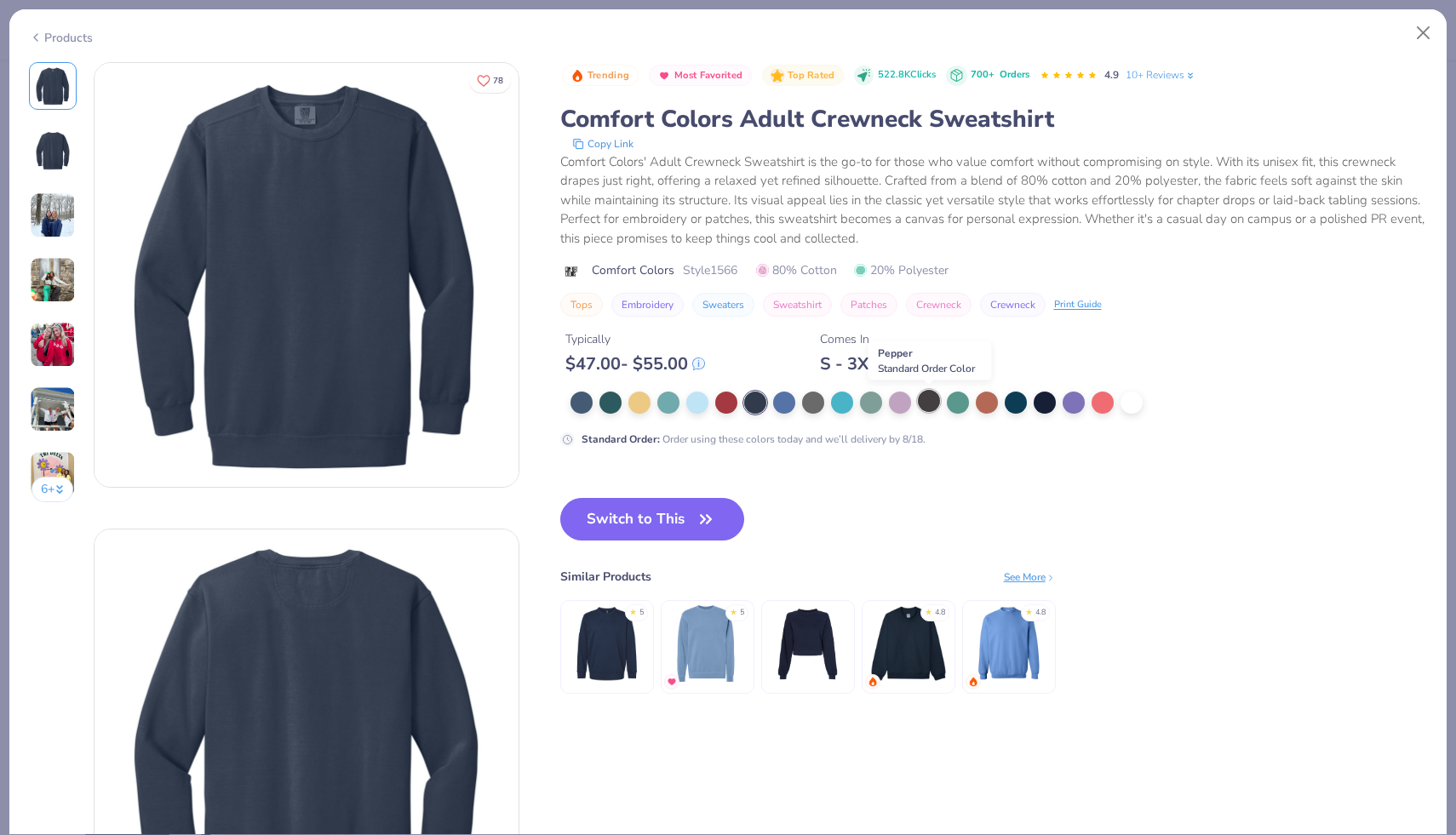 click at bounding box center (929, 401) 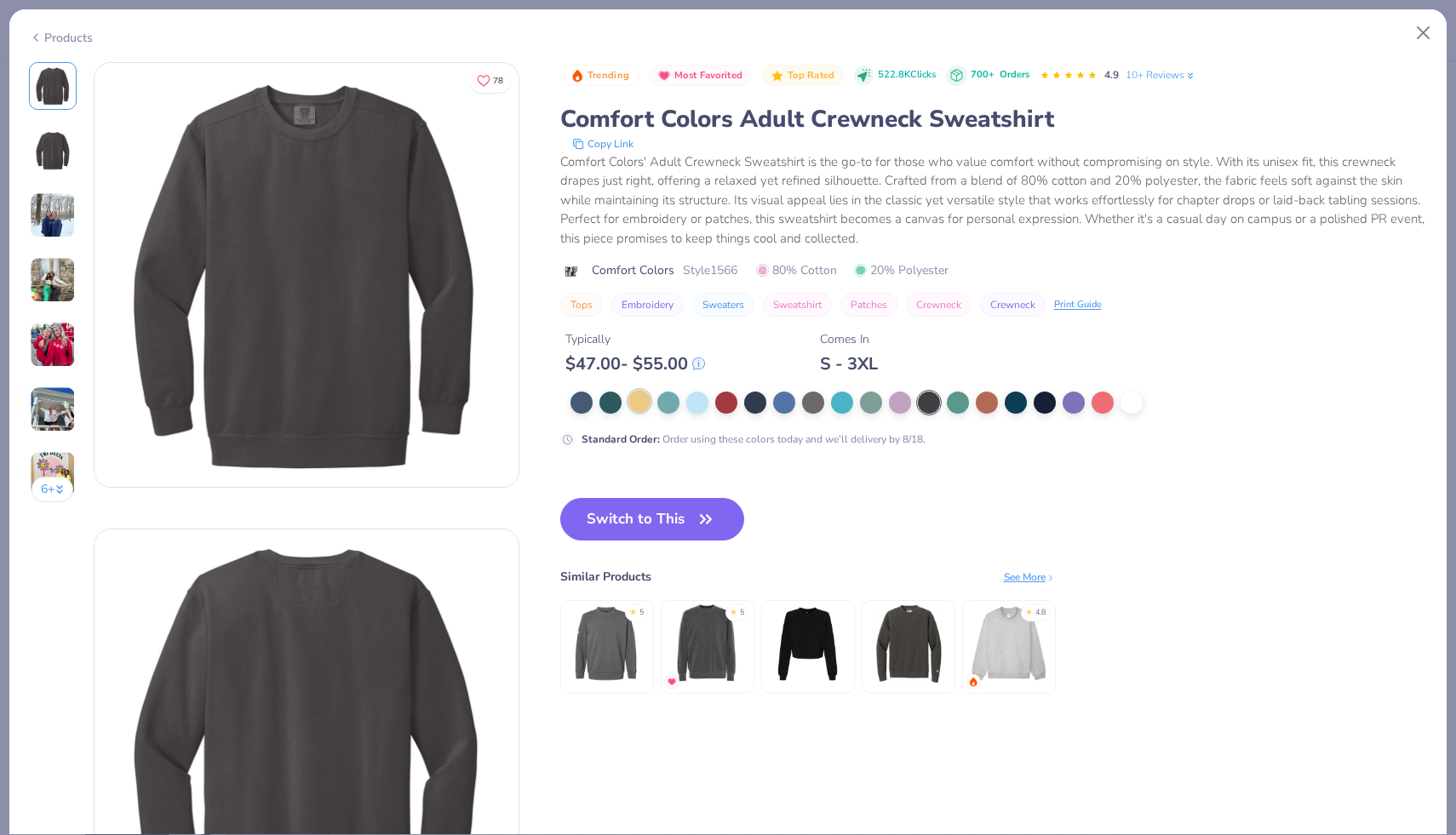 click at bounding box center [639, 401] 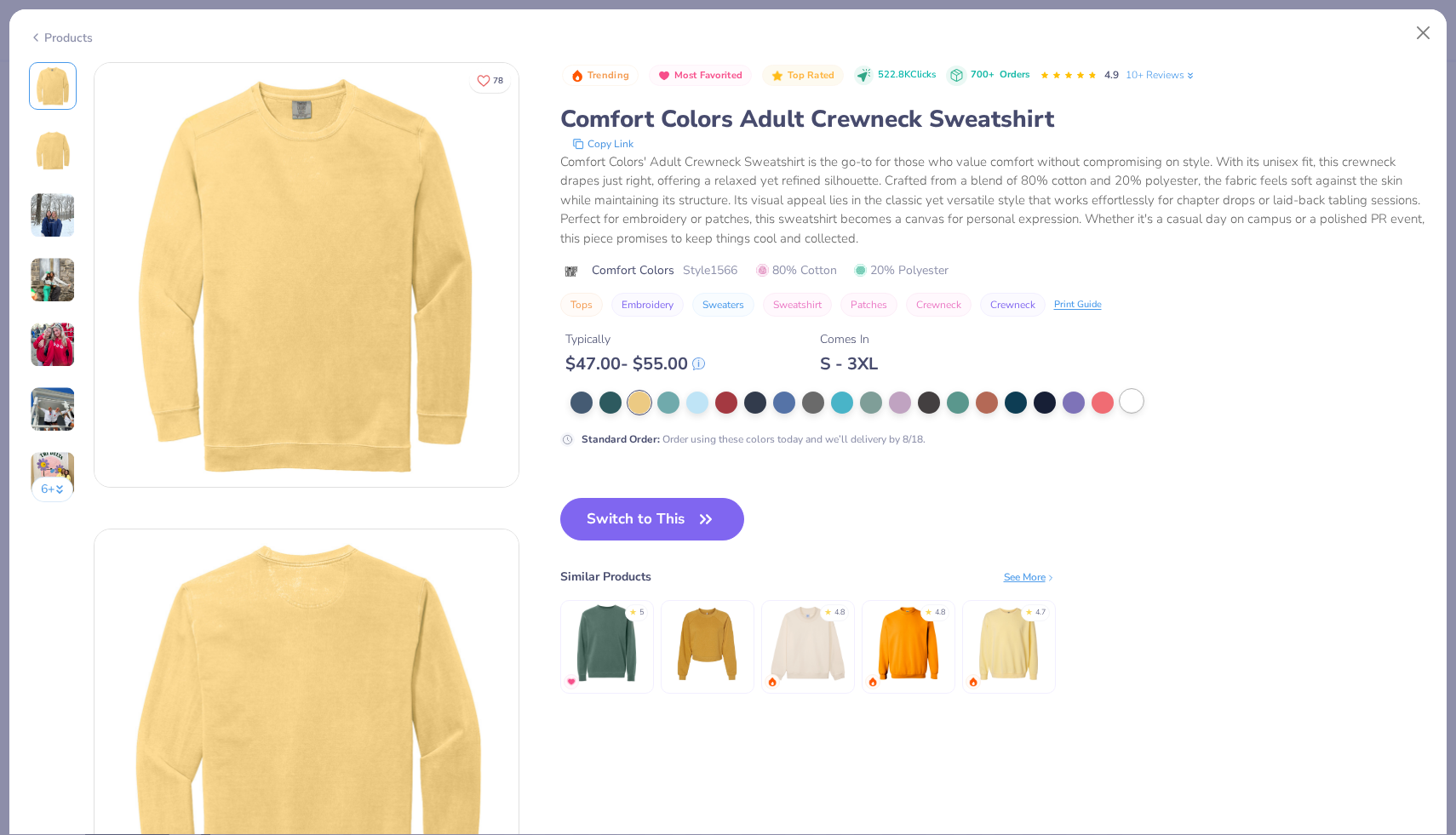 click at bounding box center [1132, 401] 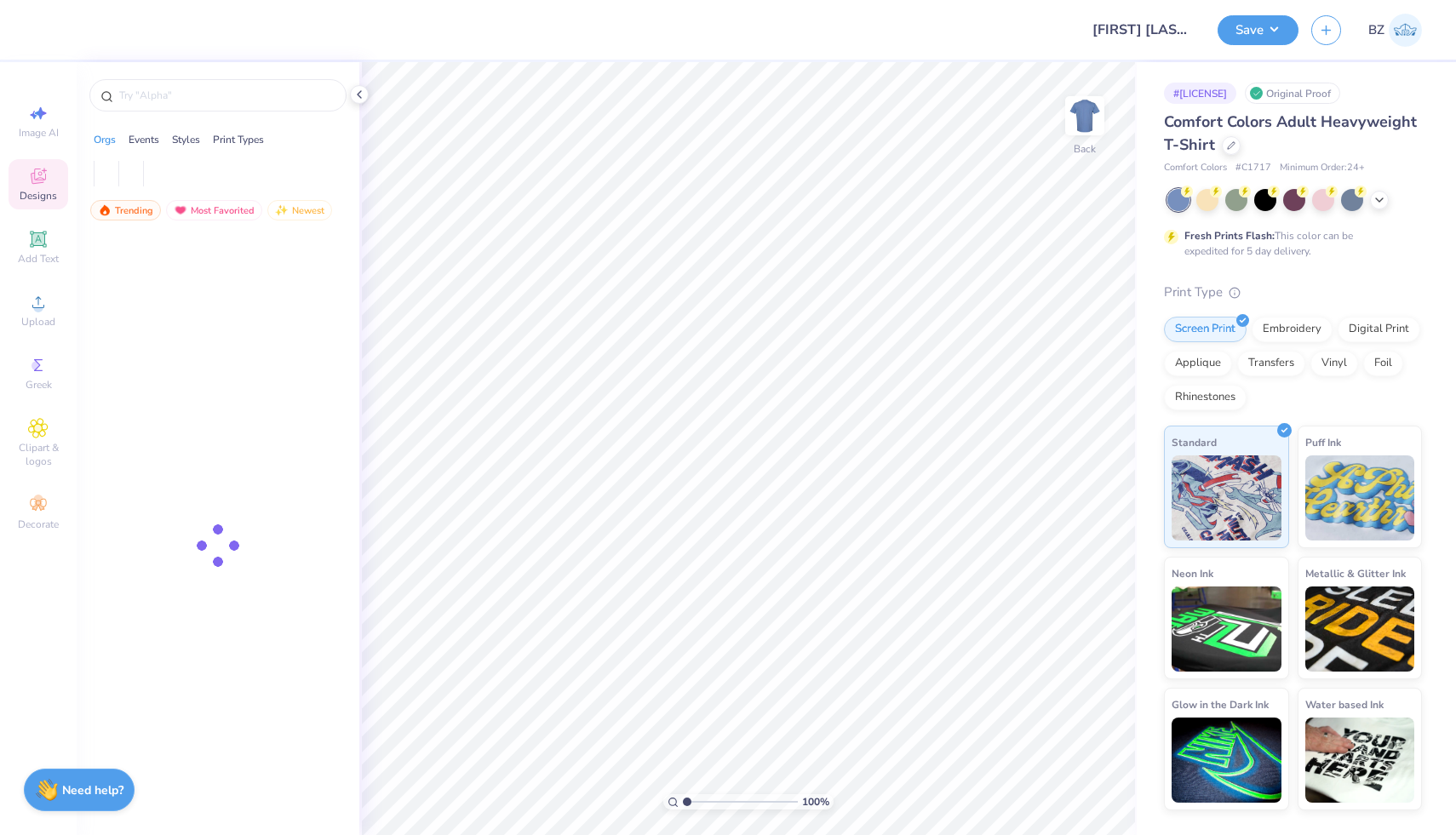 scroll, scrollTop: 0, scrollLeft: 0, axis: both 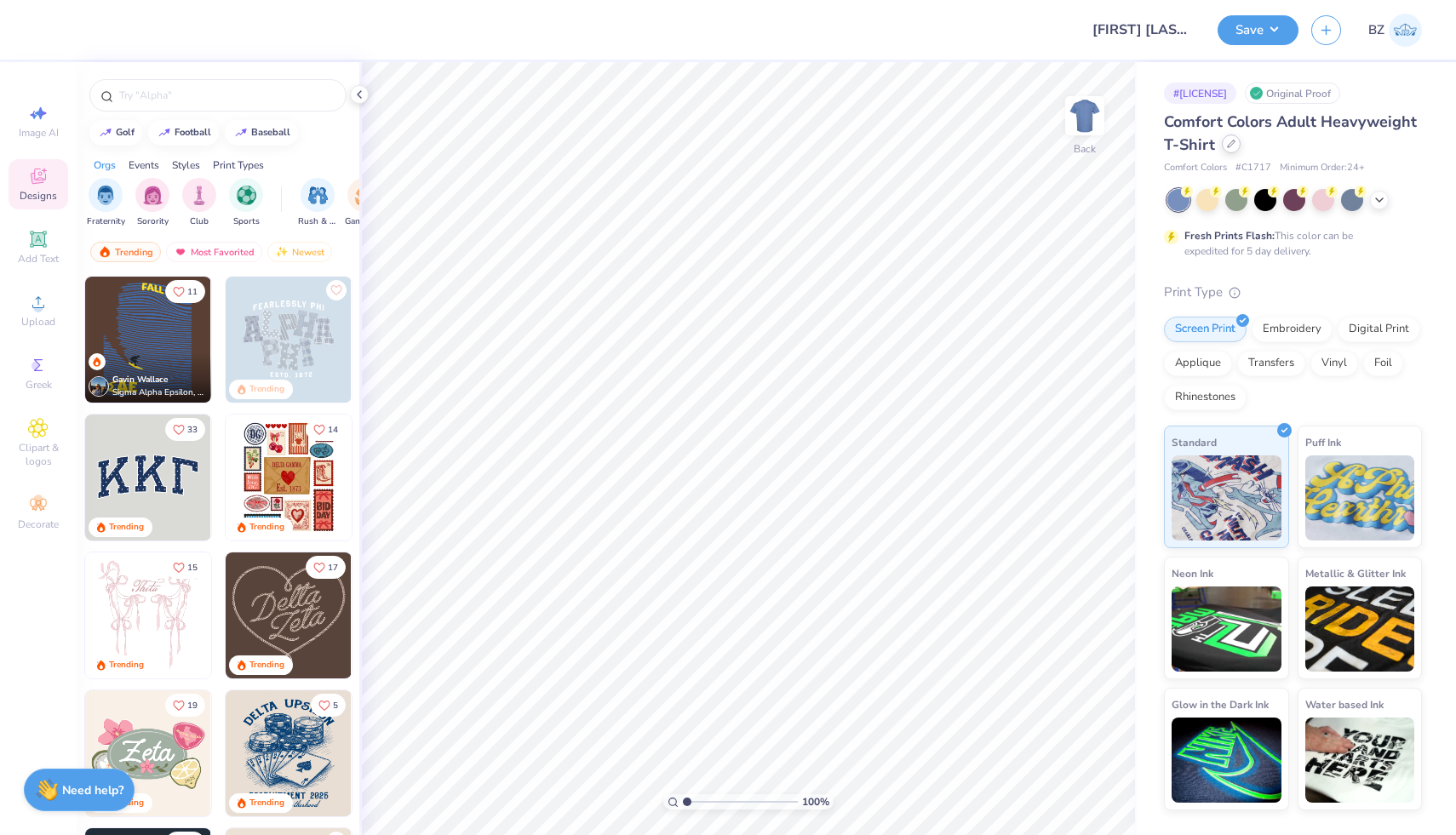 click 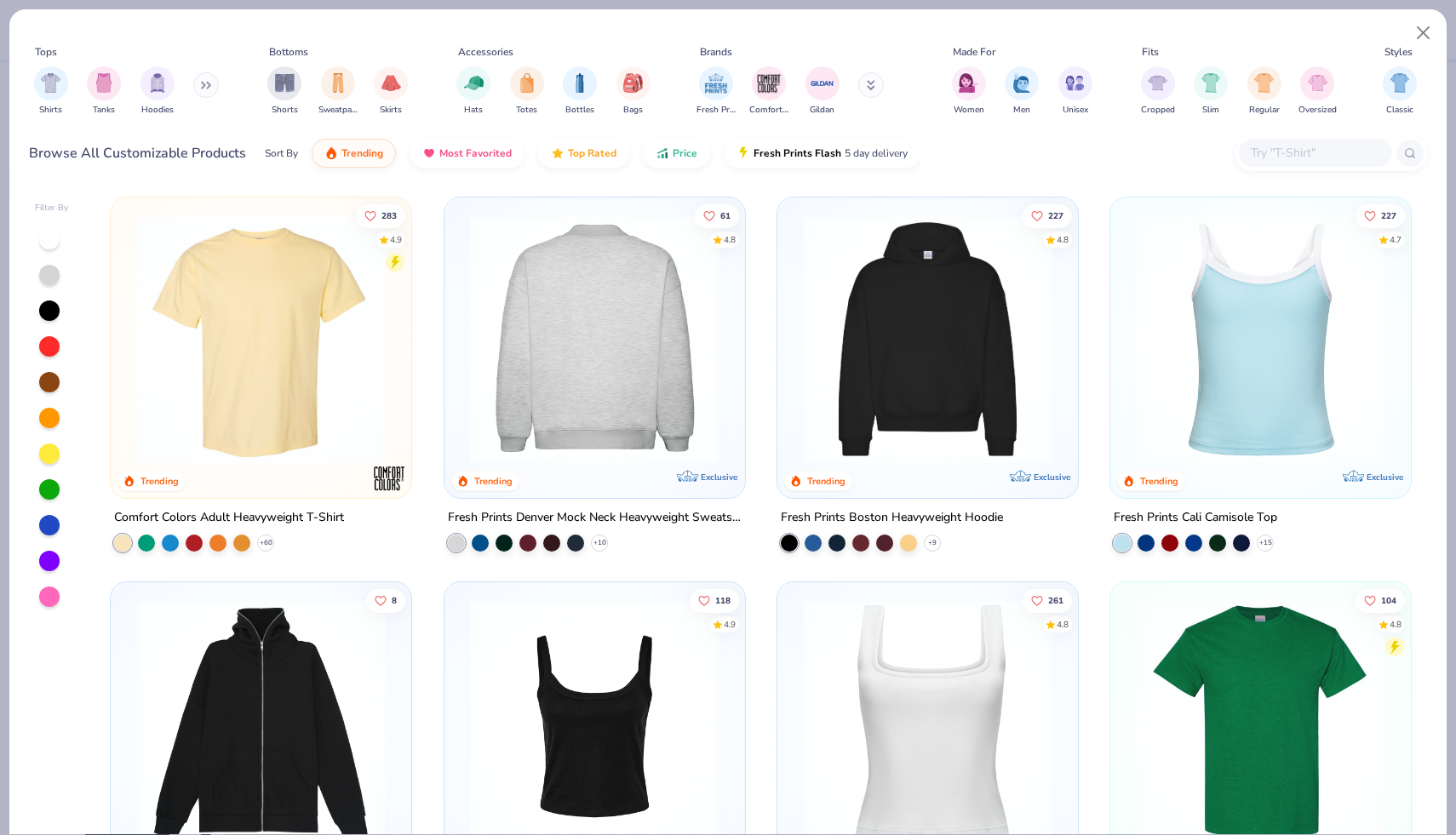click at bounding box center [593, 339] 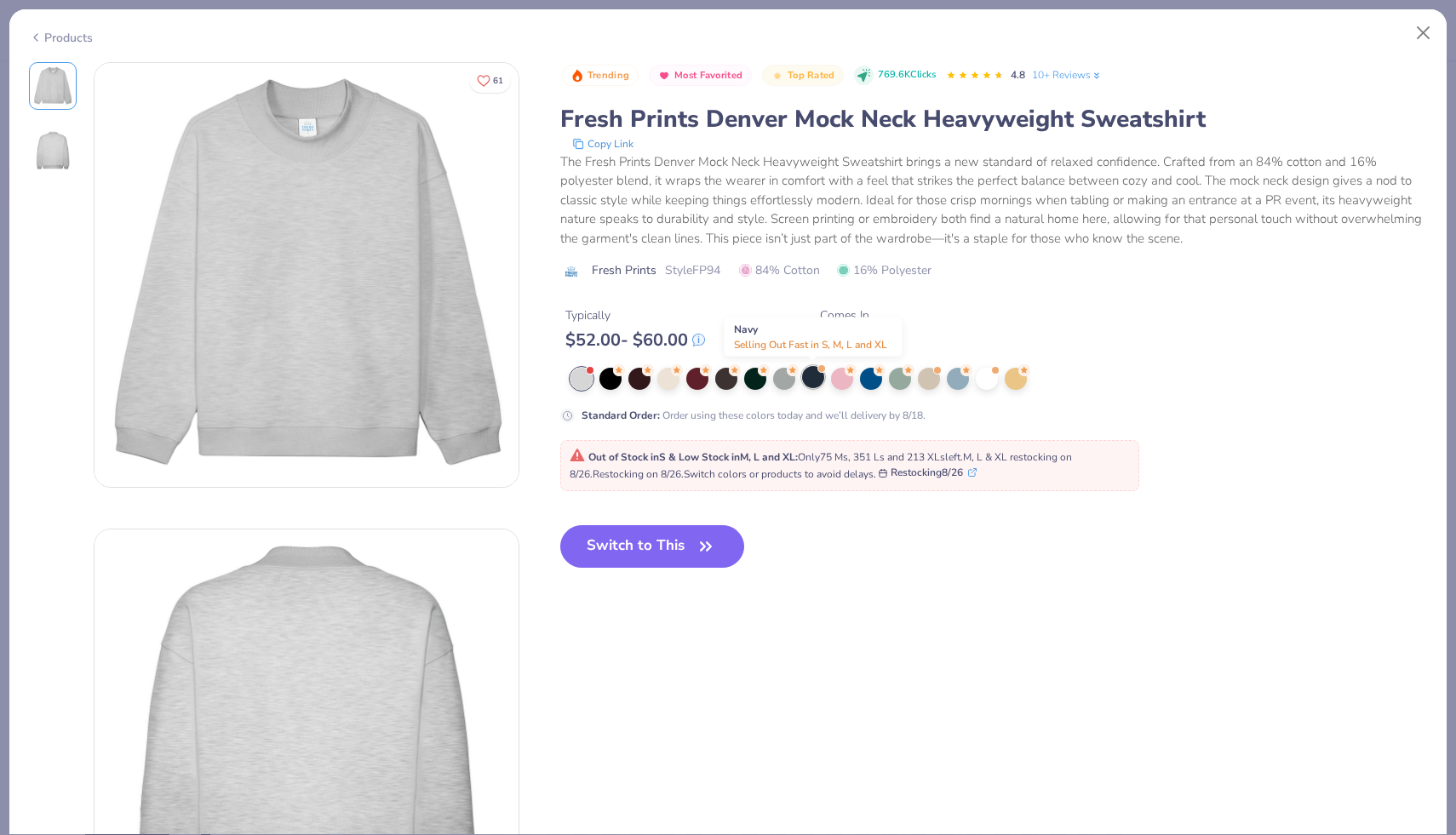 click at bounding box center [813, 377] 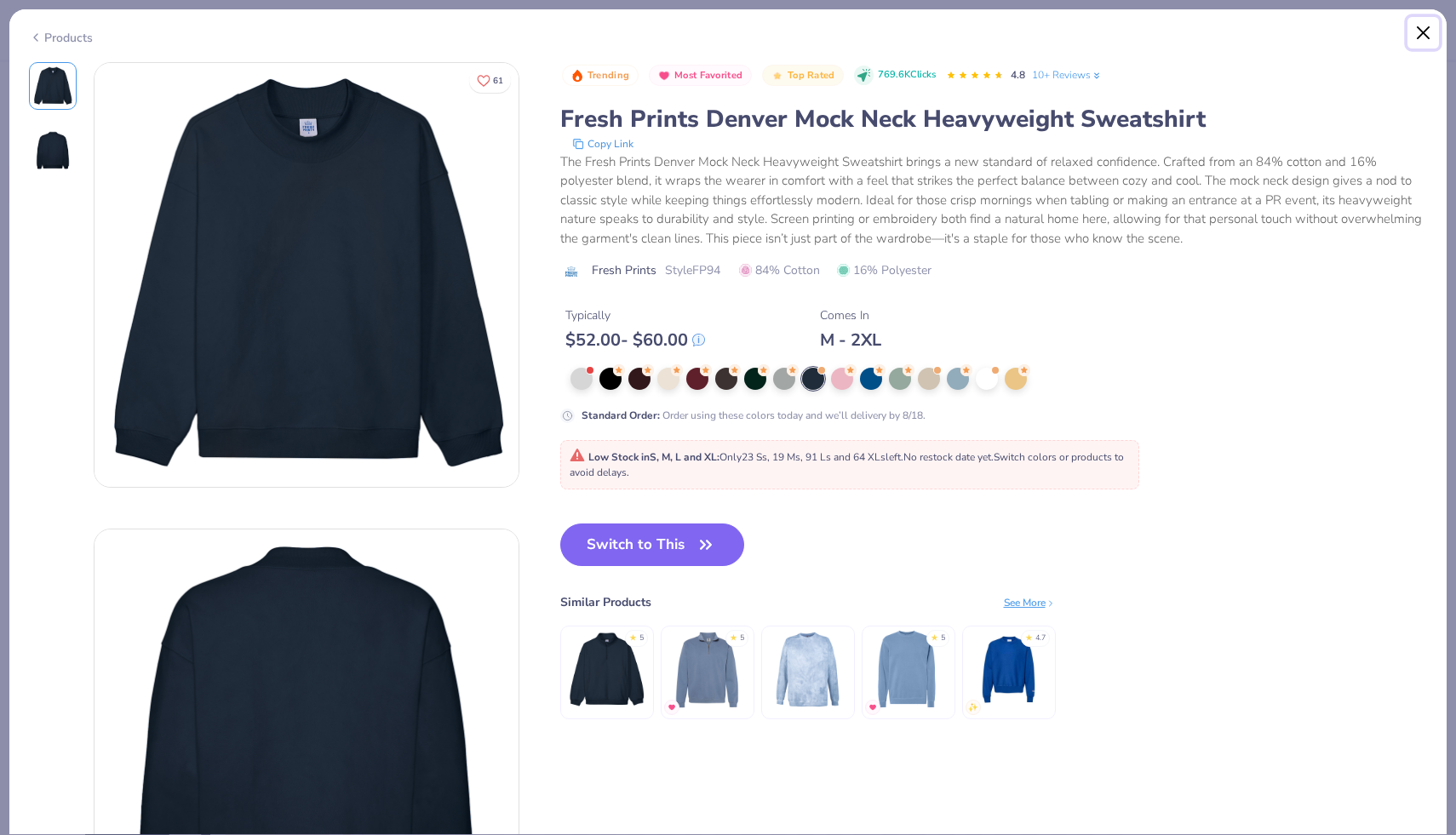 click at bounding box center (1424, 33) 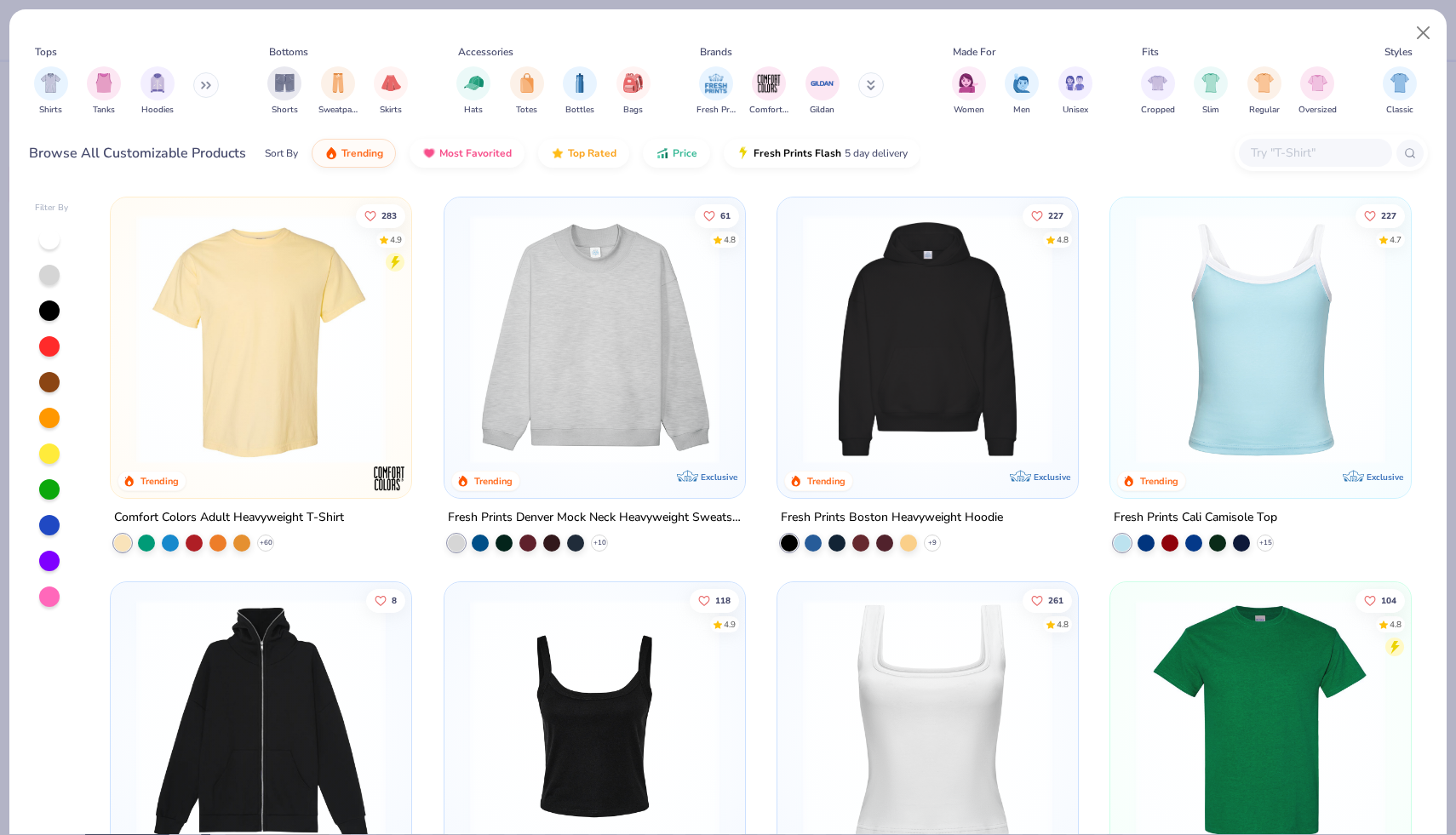 click at bounding box center [206, 85] 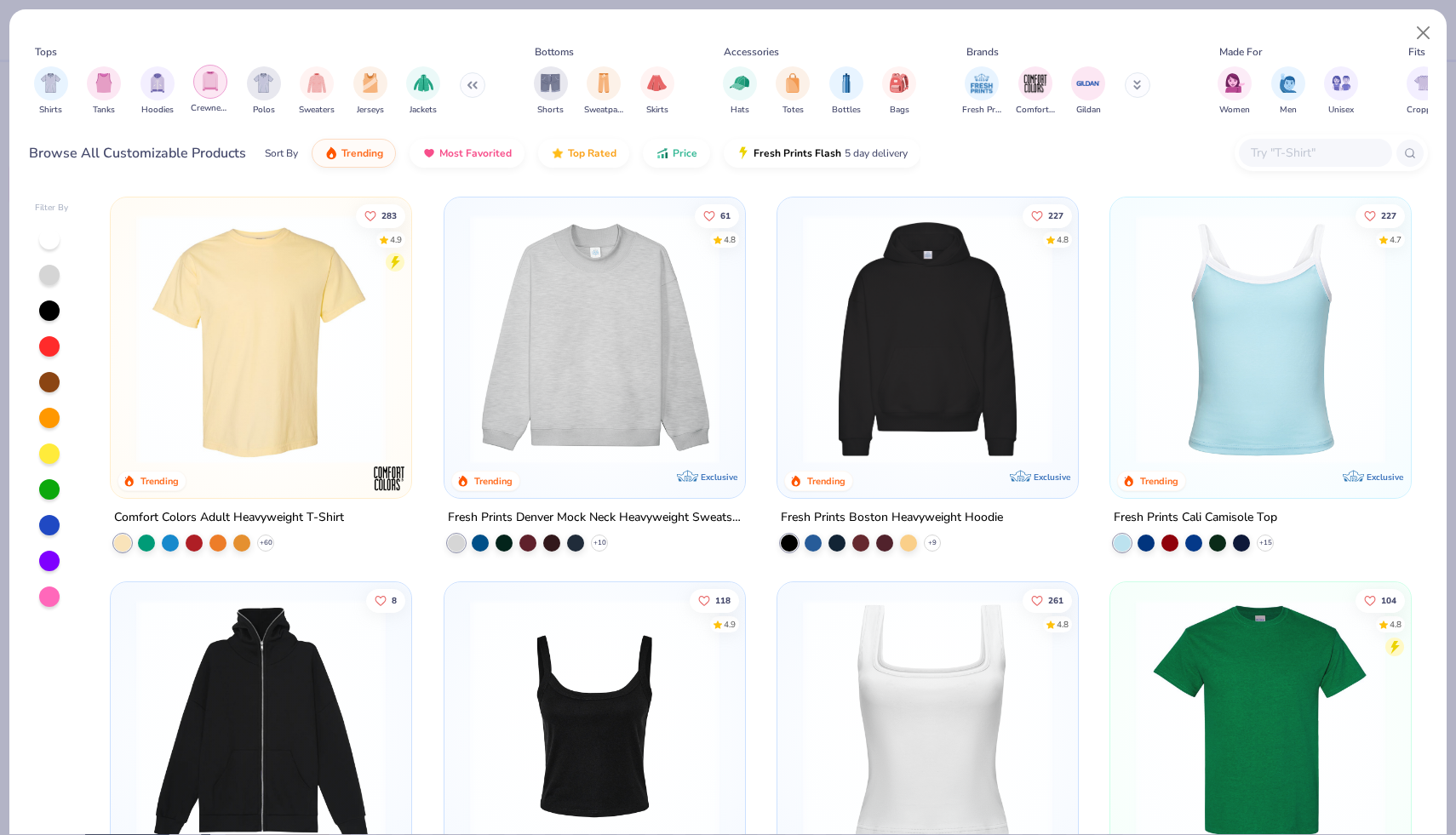 click at bounding box center (210, 81) 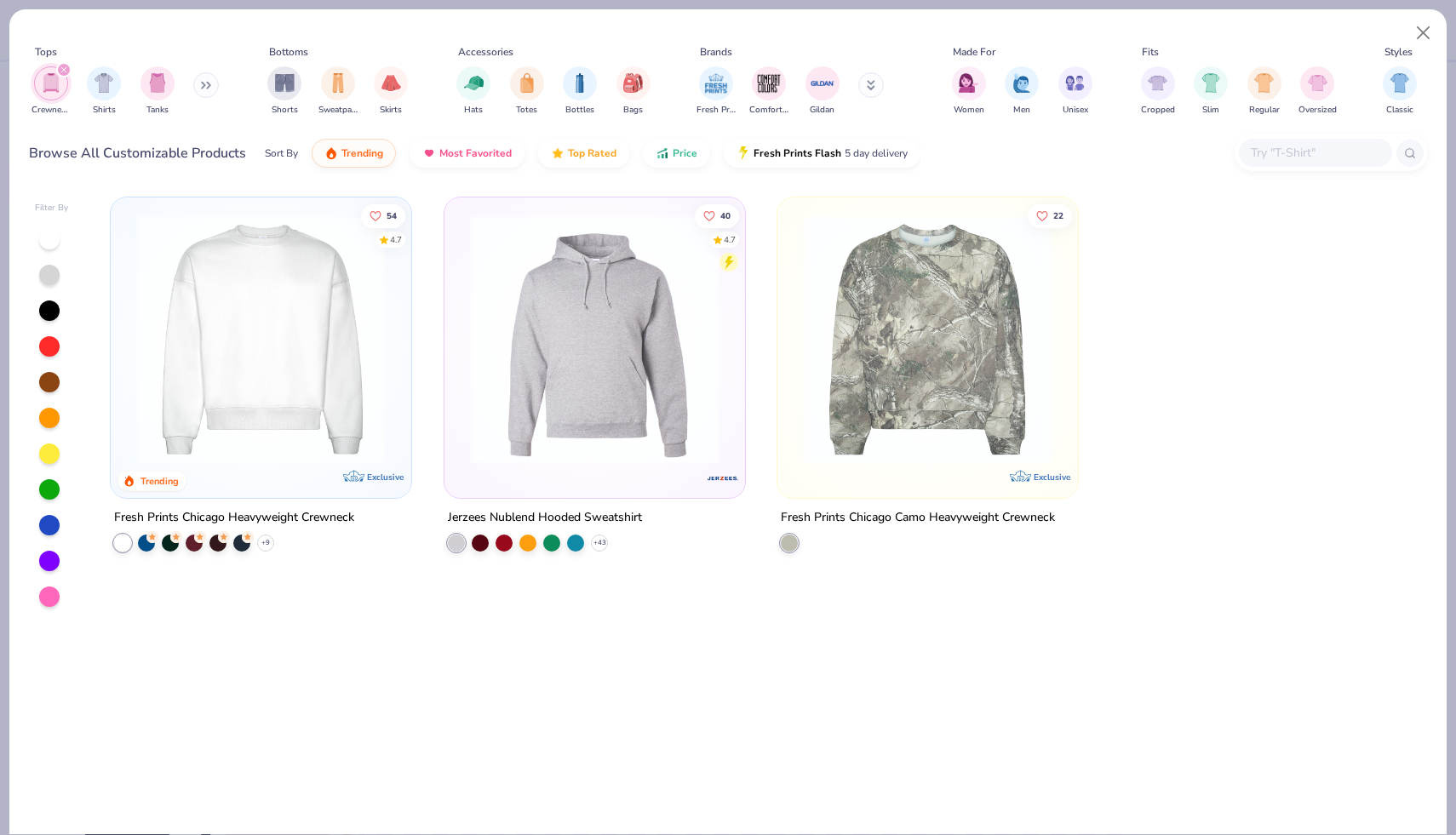 click at bounding box center (261, 339) 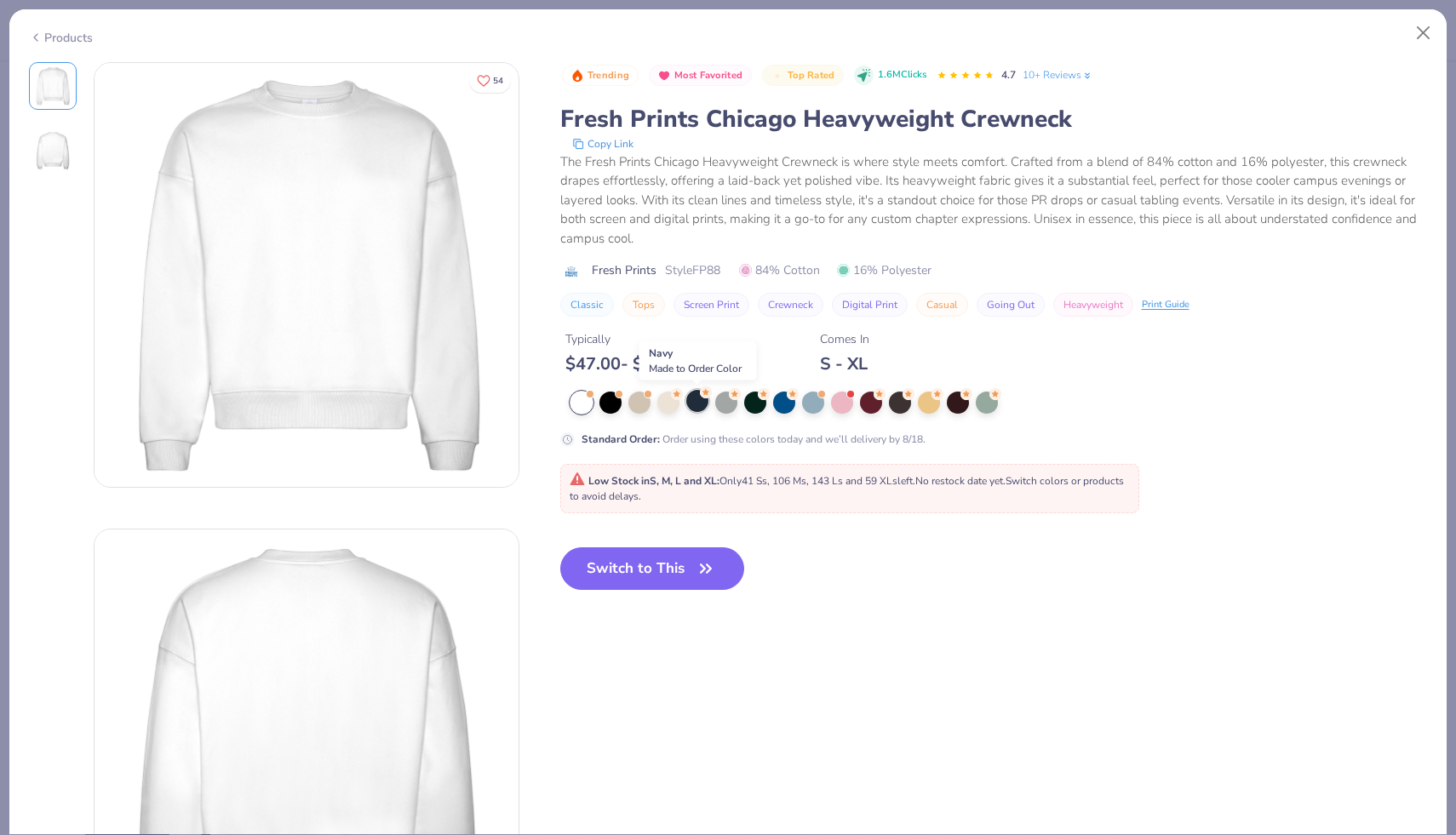 click 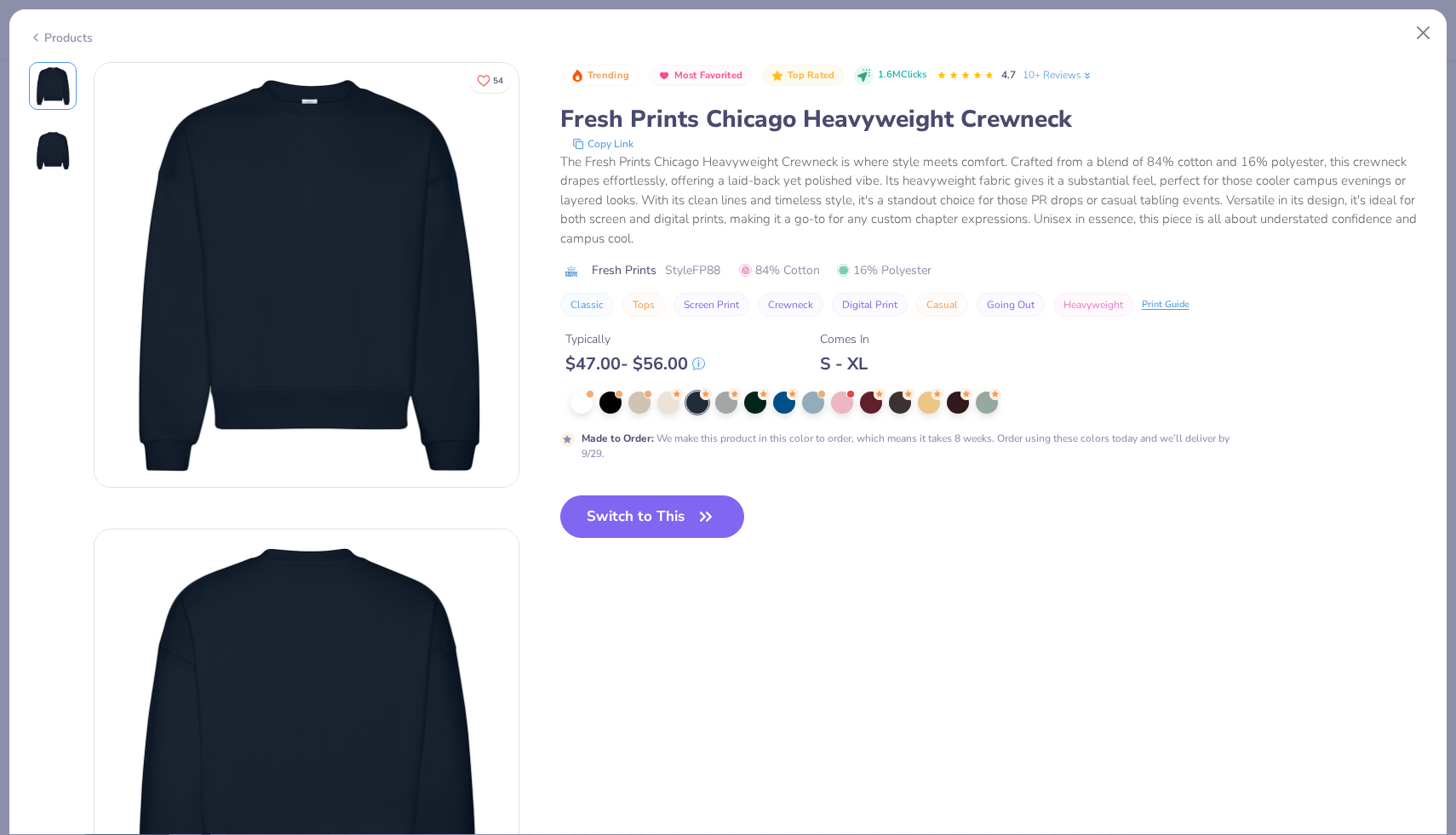 click on "Products" at bounding box center (60, 37) 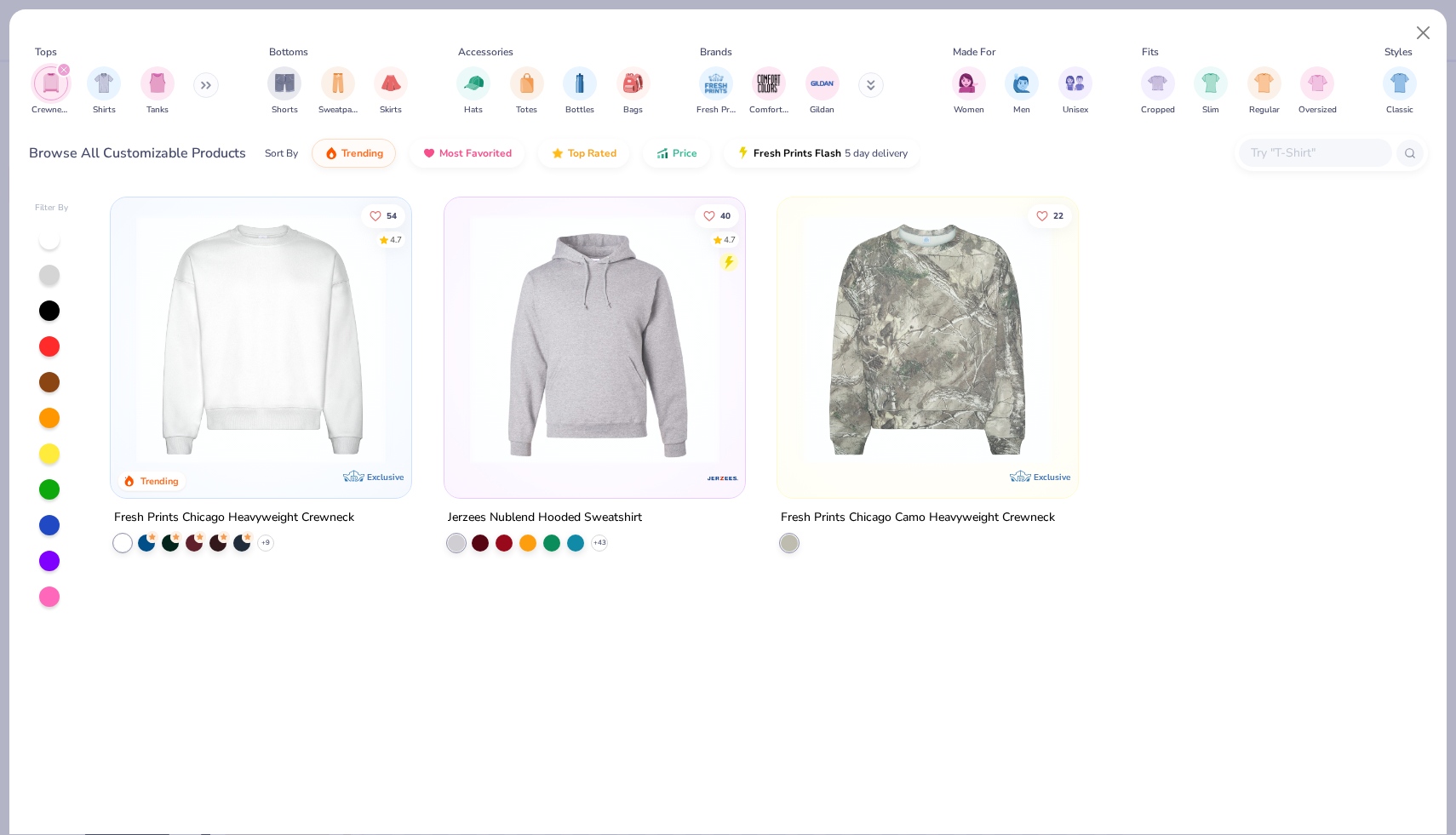 click at bounding box center [1315, 152] 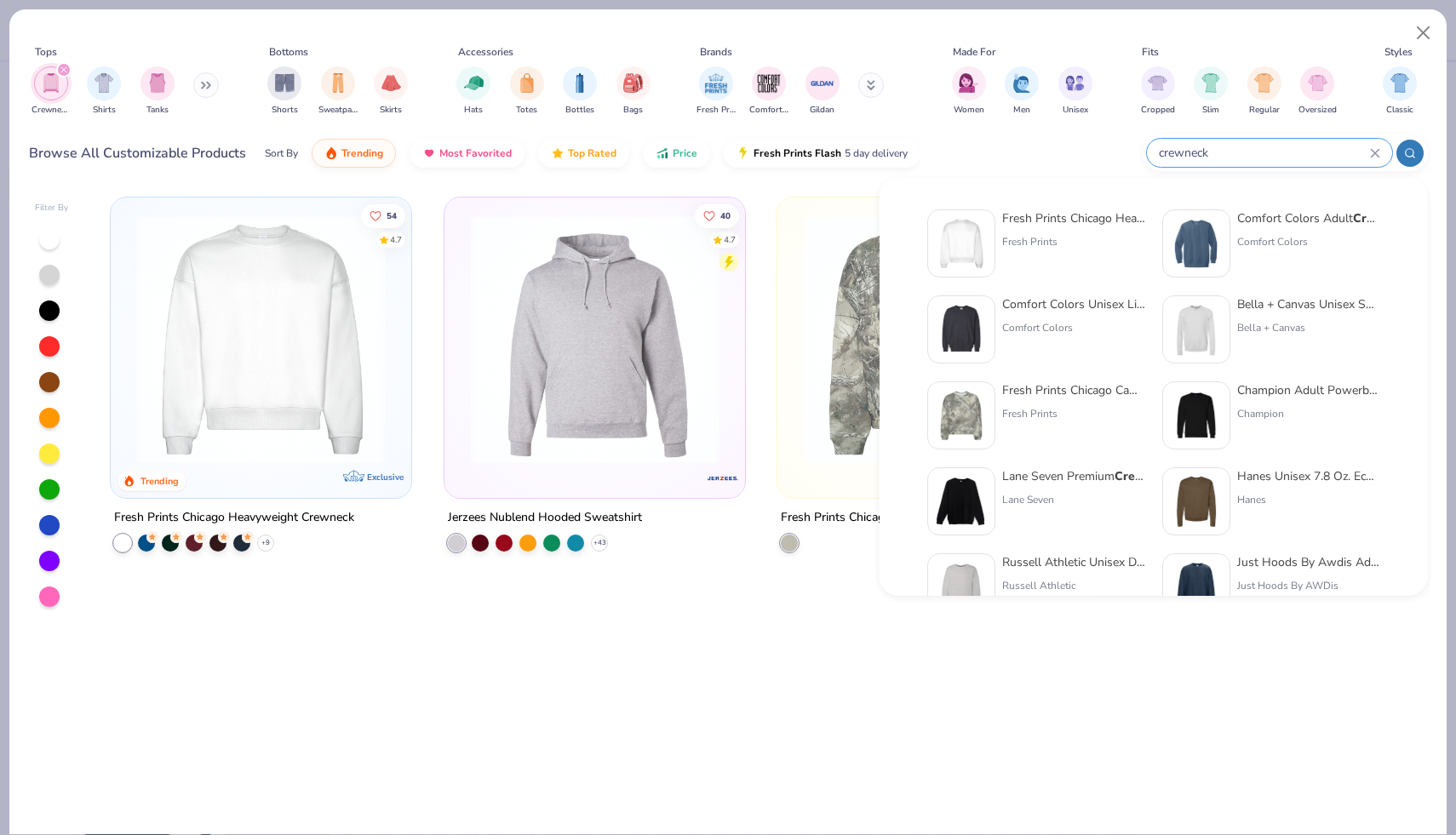 type on "crewneck" 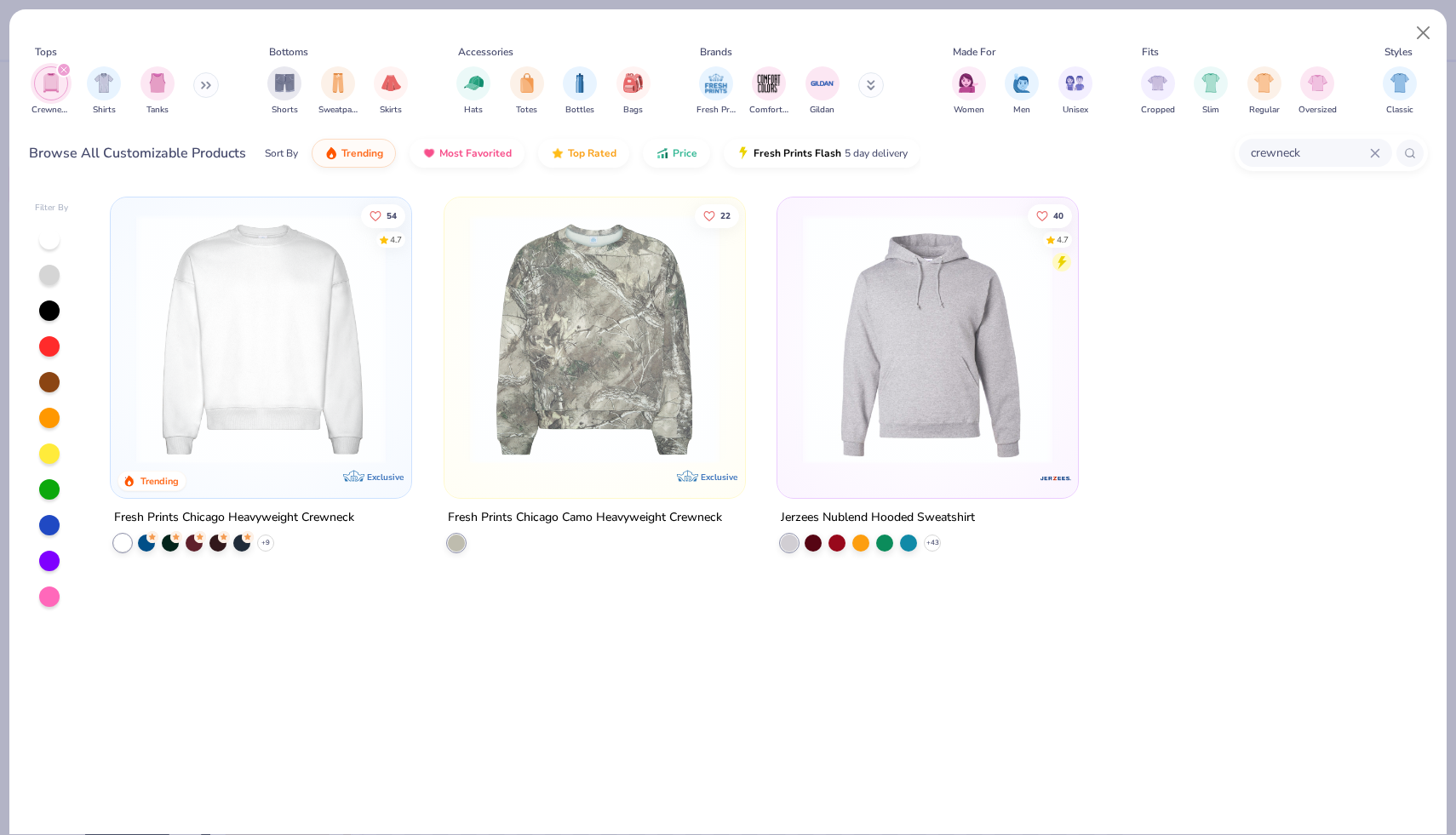 click 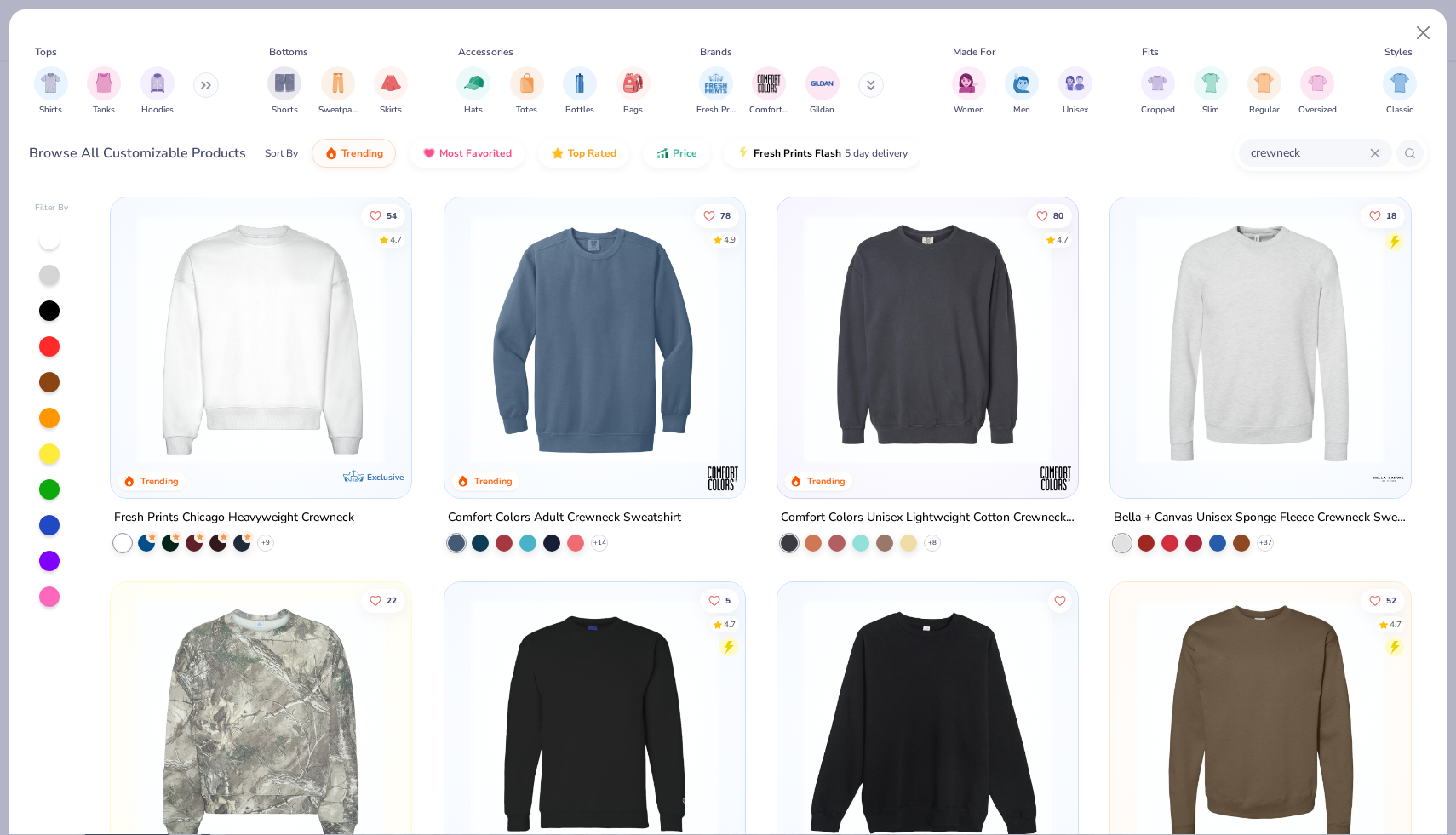 click on "crewneck" at bounding box center [1310, 152] 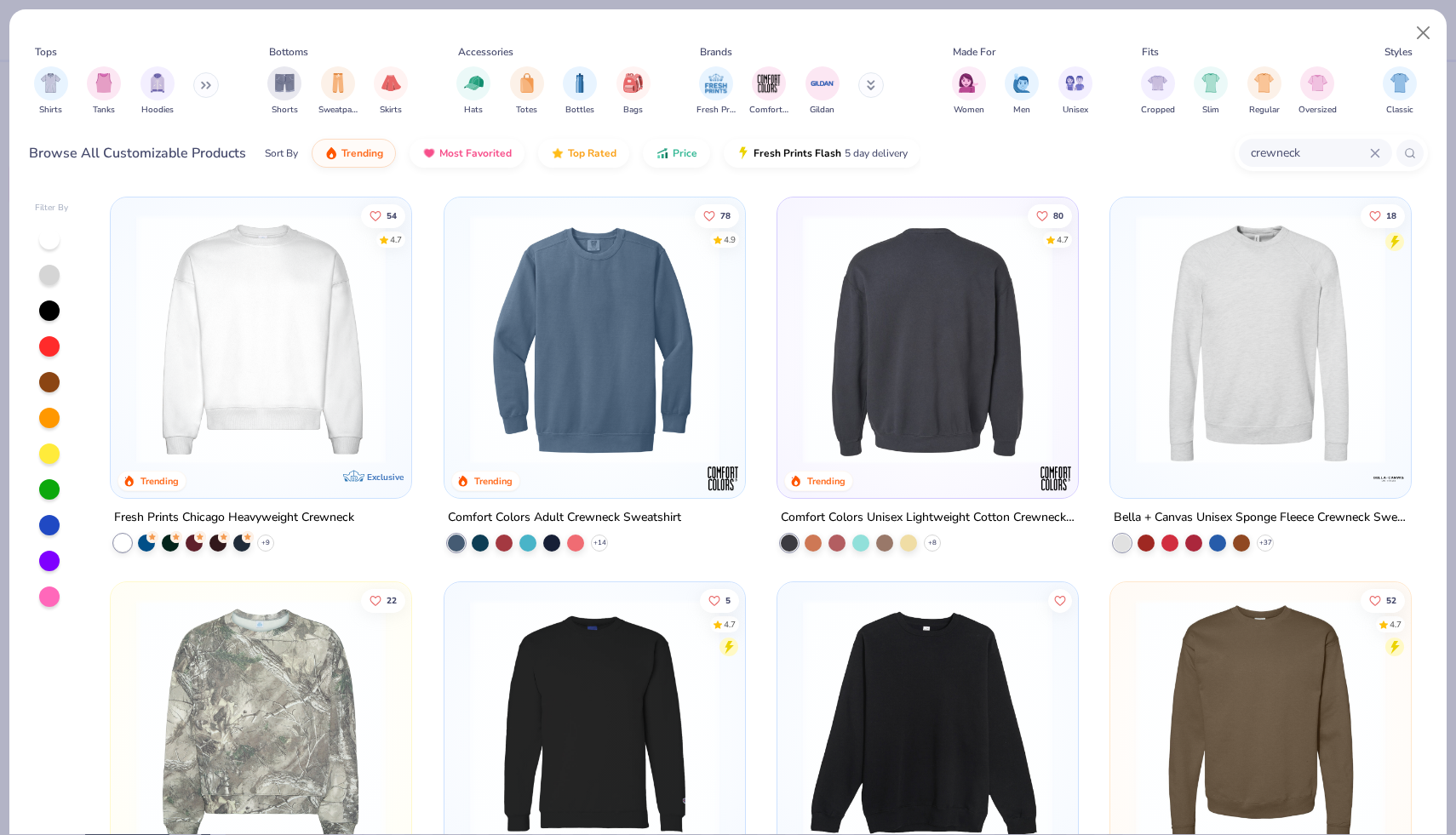 click at bounding box center (927, 339) 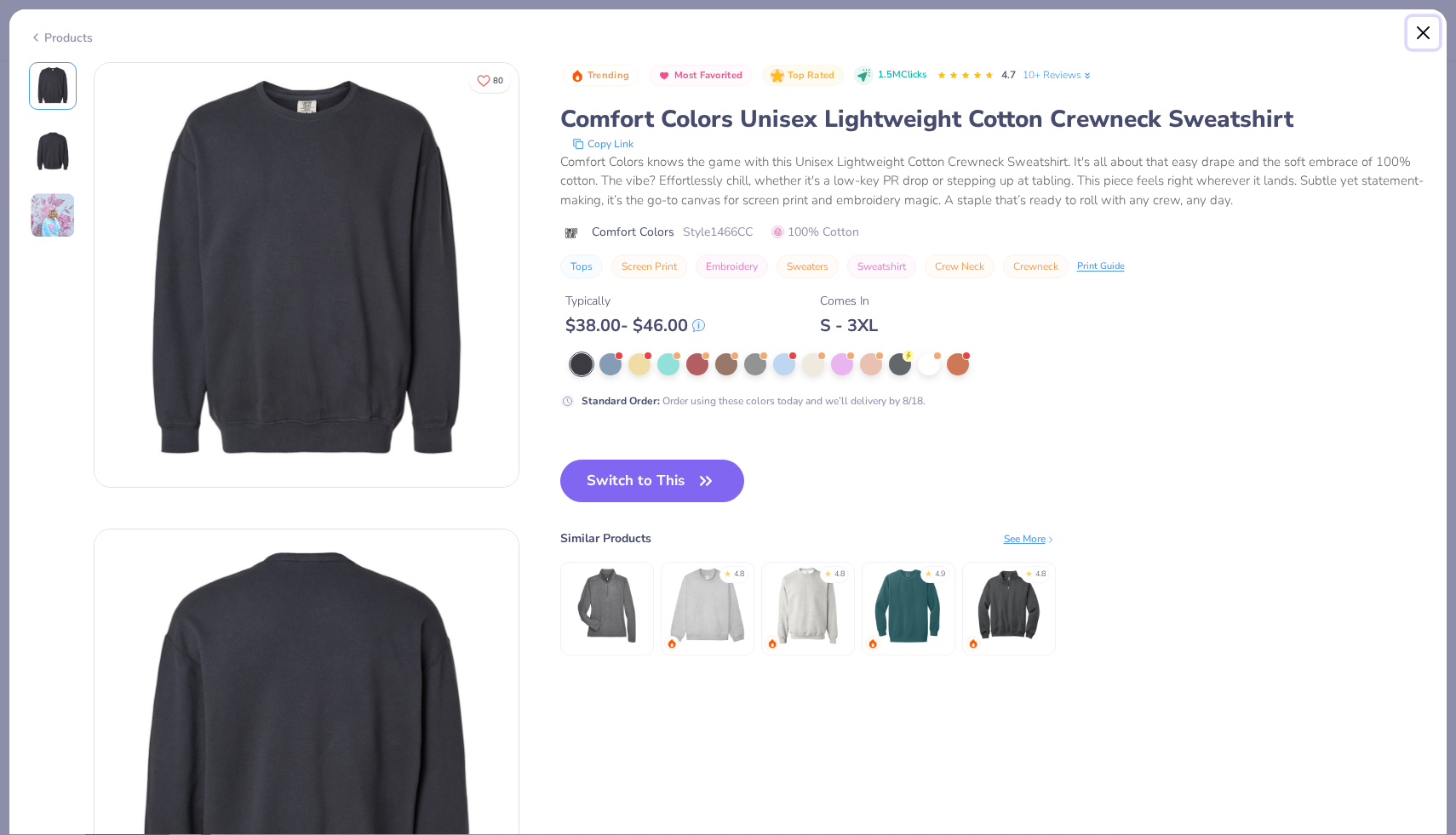 click at bounding box center [1424, 33] 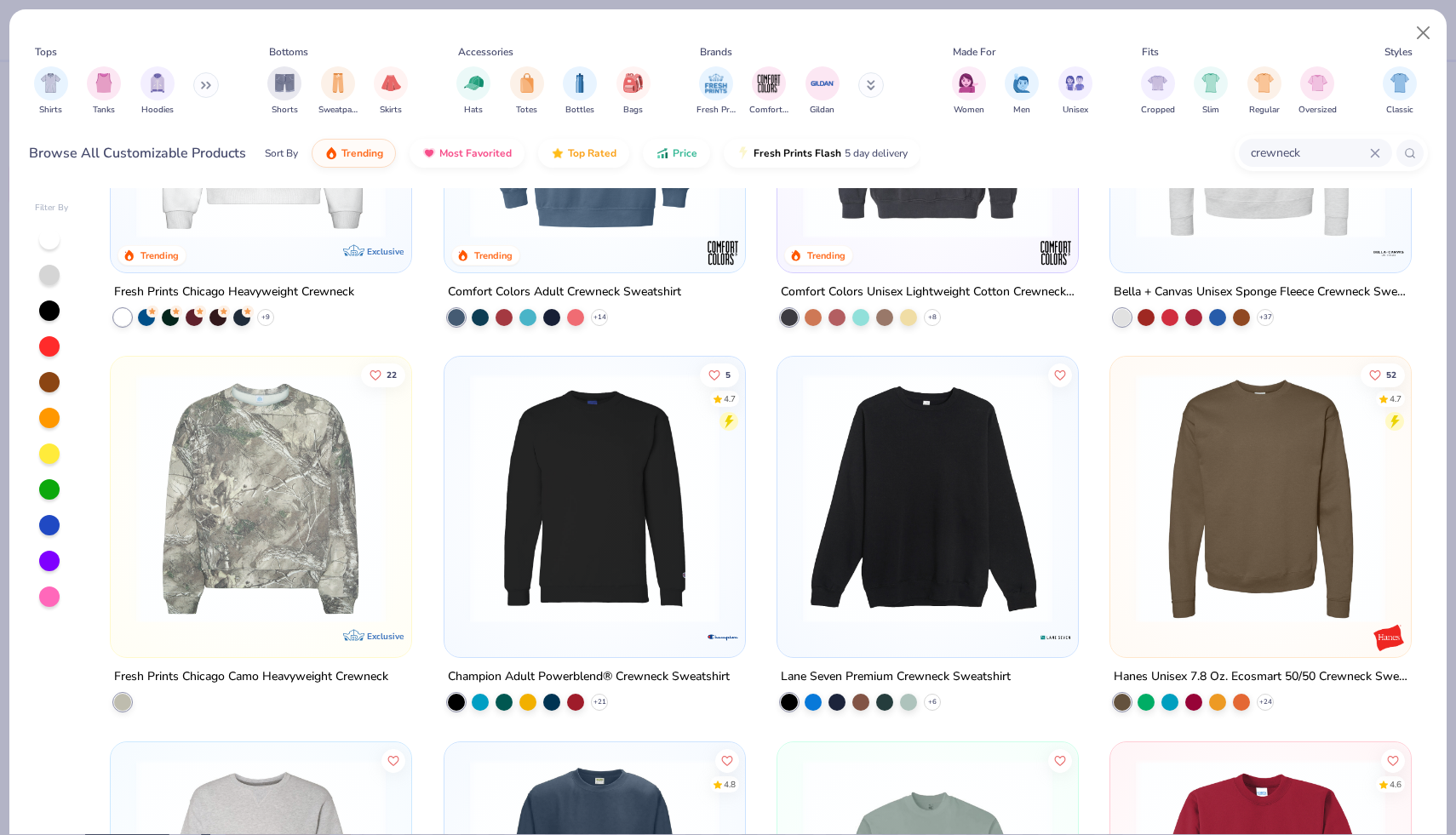scroll, scrollTop: 249, scrollLeft: 0, axis: vertical 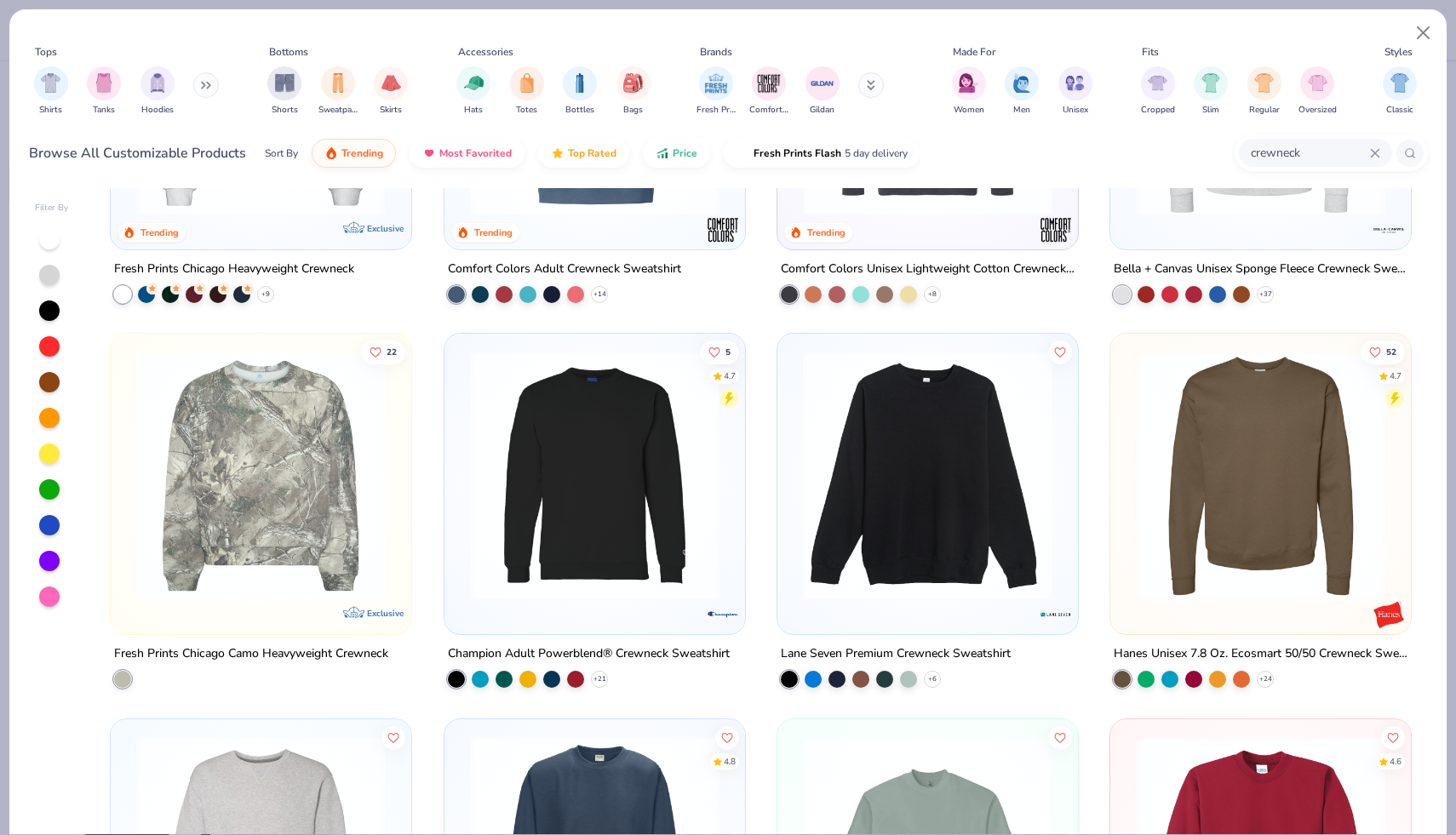 click at bounding box center [927, 475] 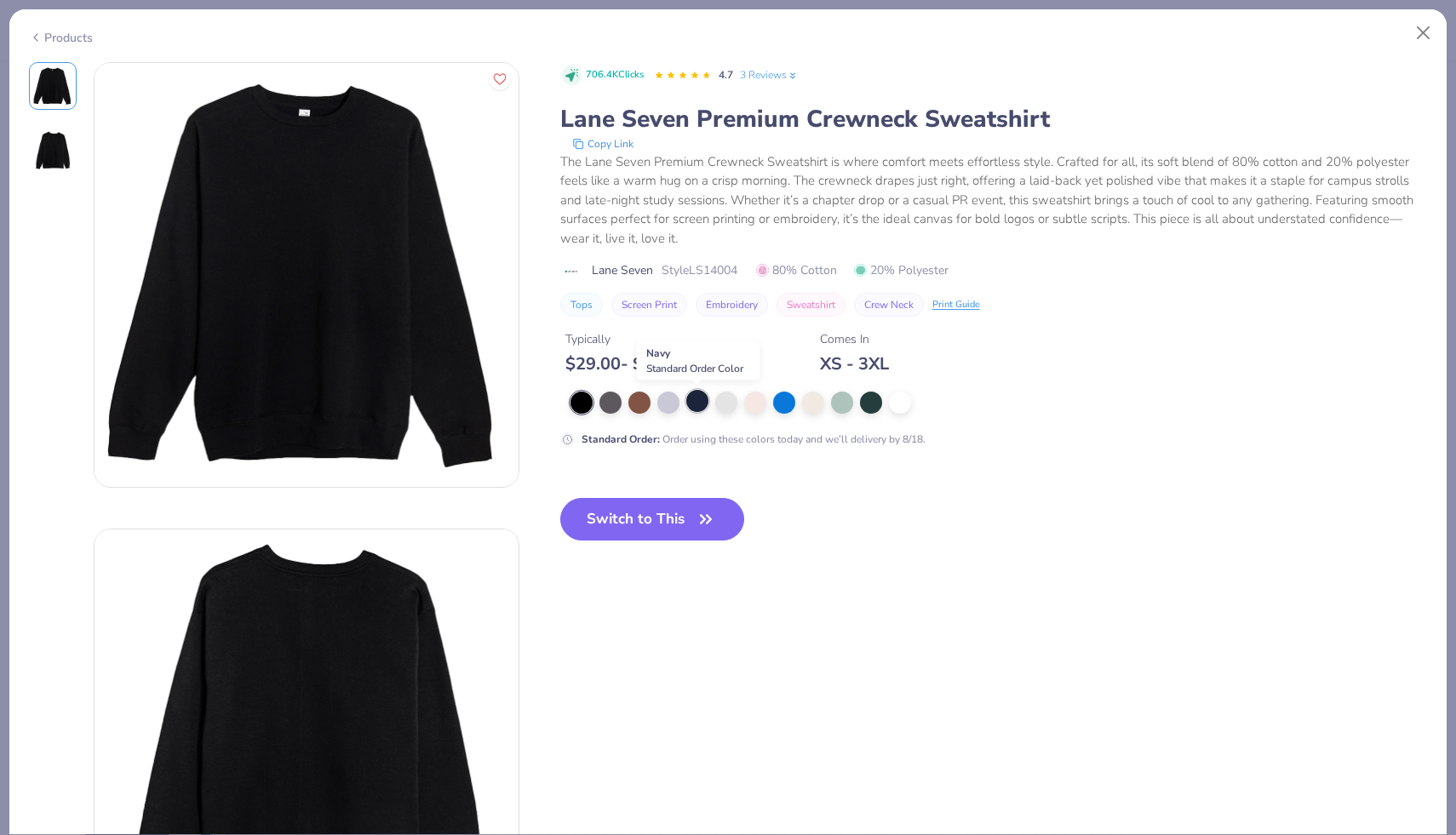 click at bounding box center (697, 401) 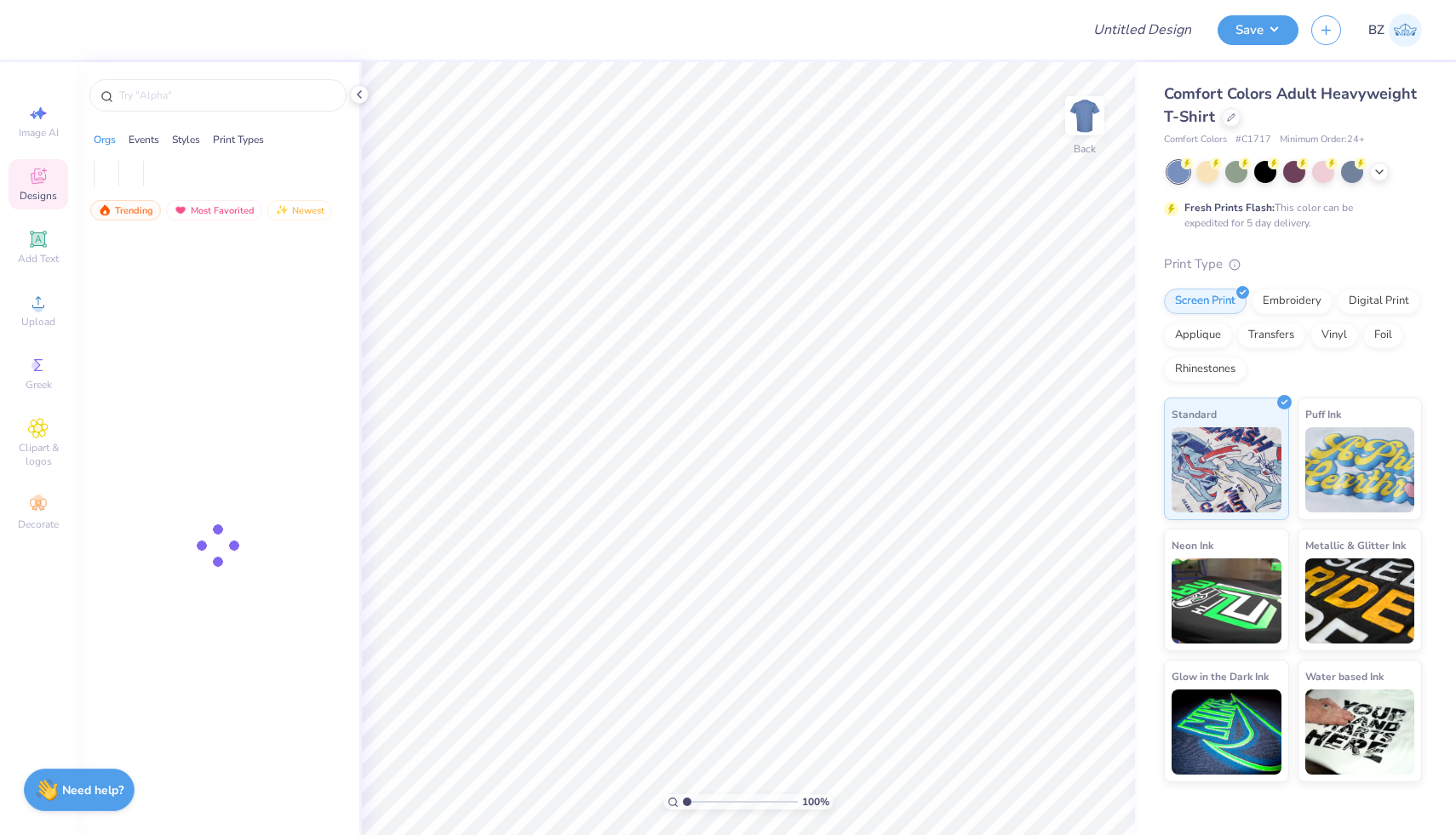 scroll, scrollTop: 0, scrollLeft: 0, axis: both 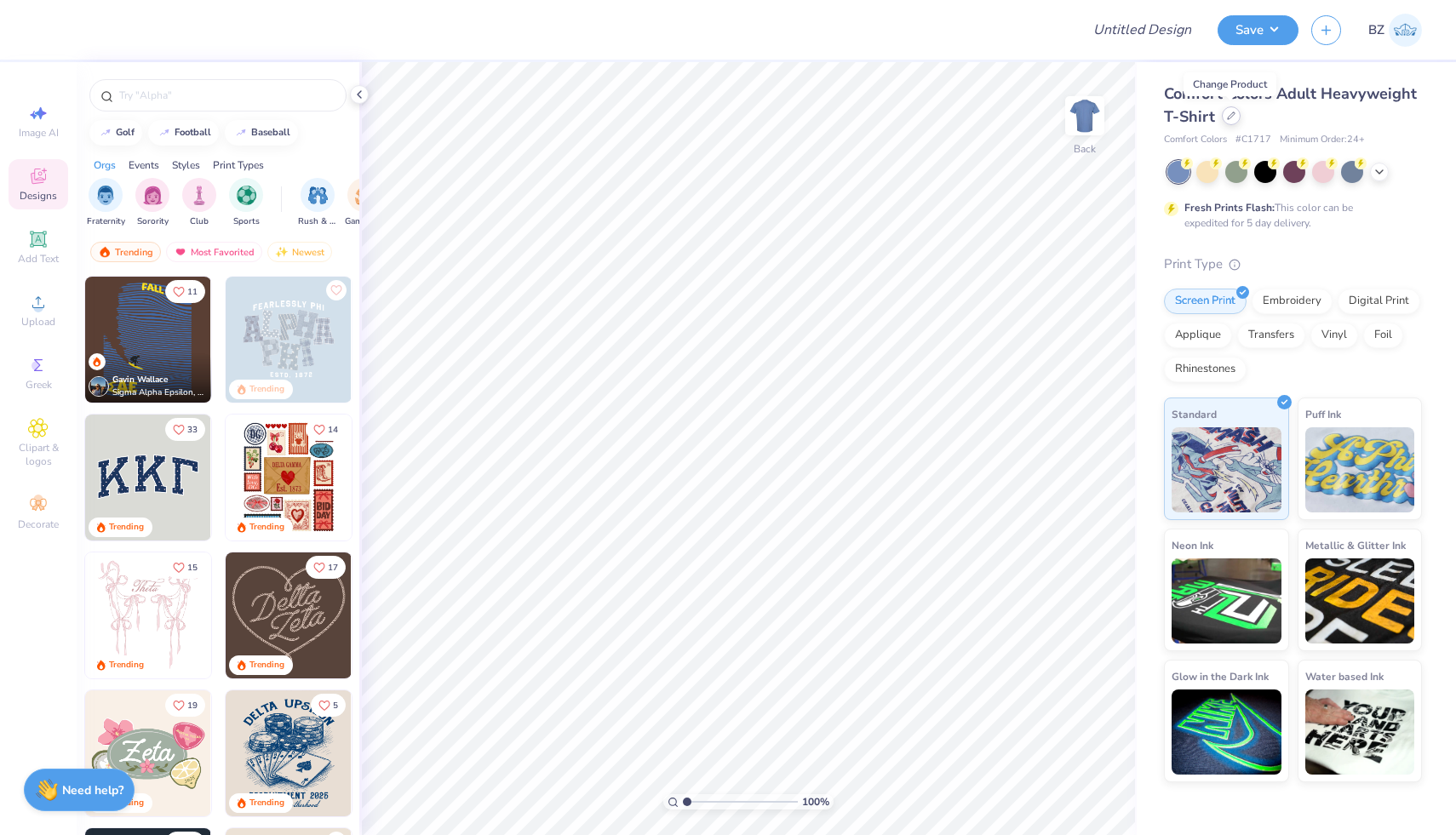 click 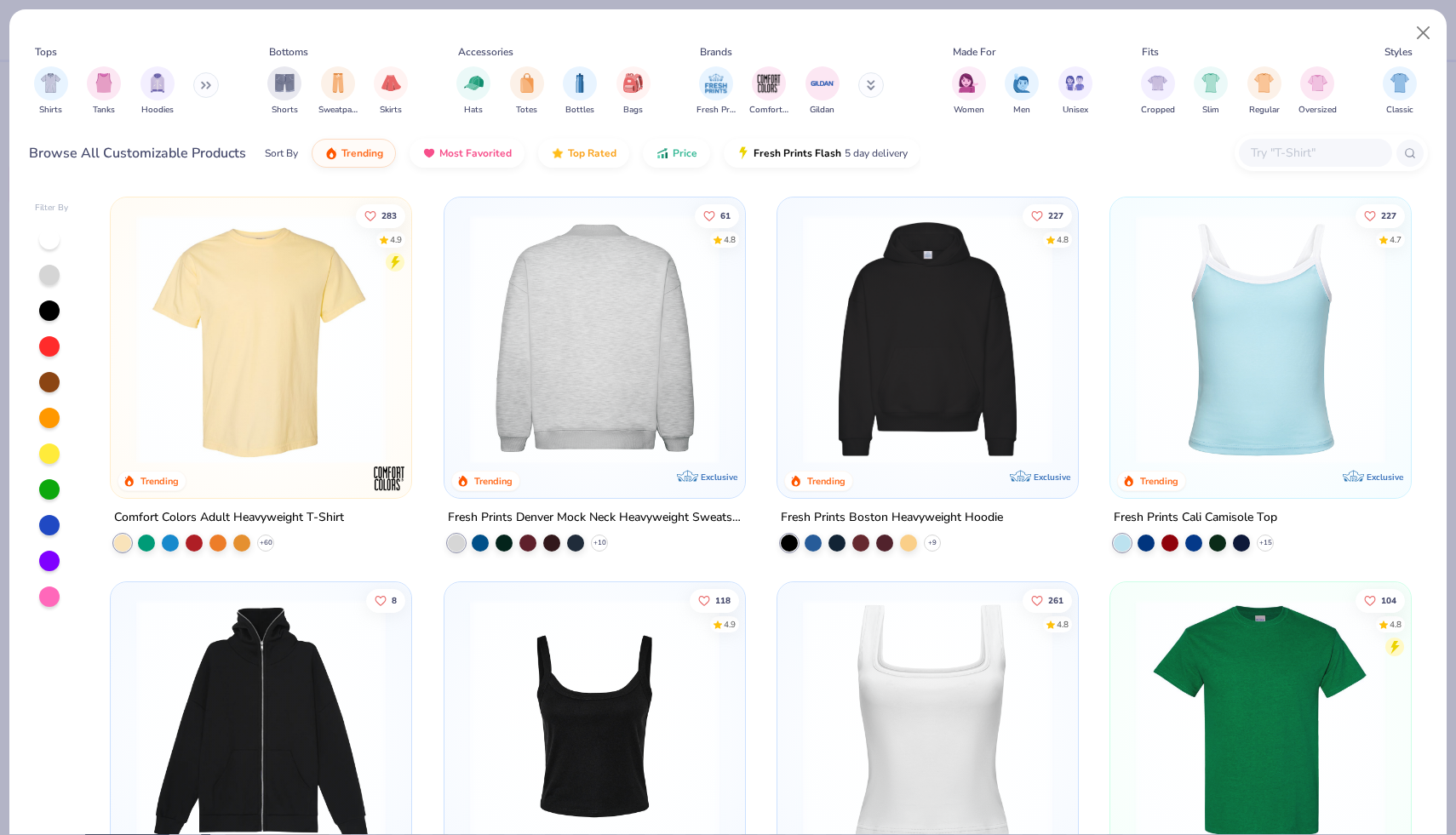 click at bounding box center [593, 339] 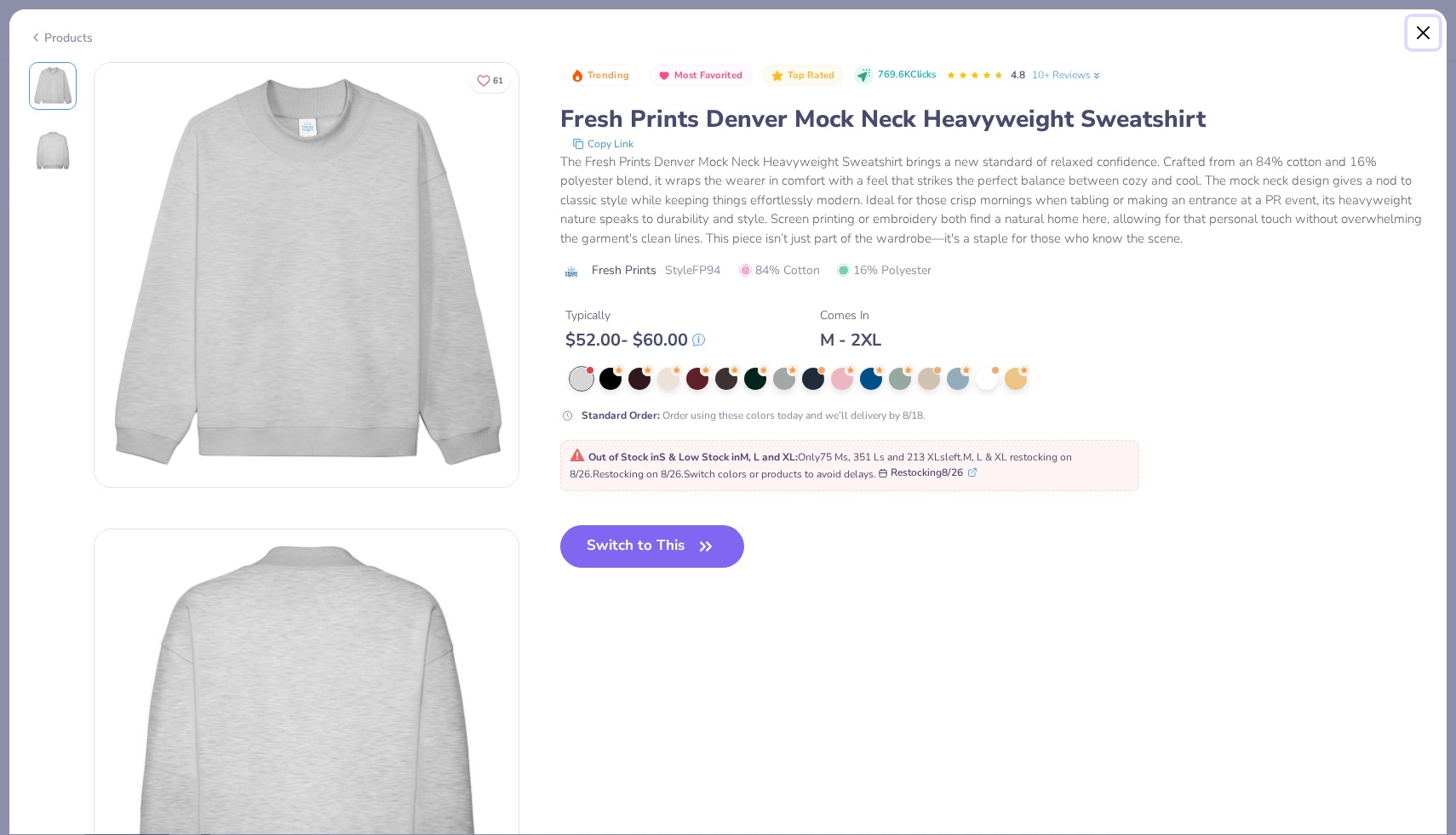 click at bounding box center [1424, 33] 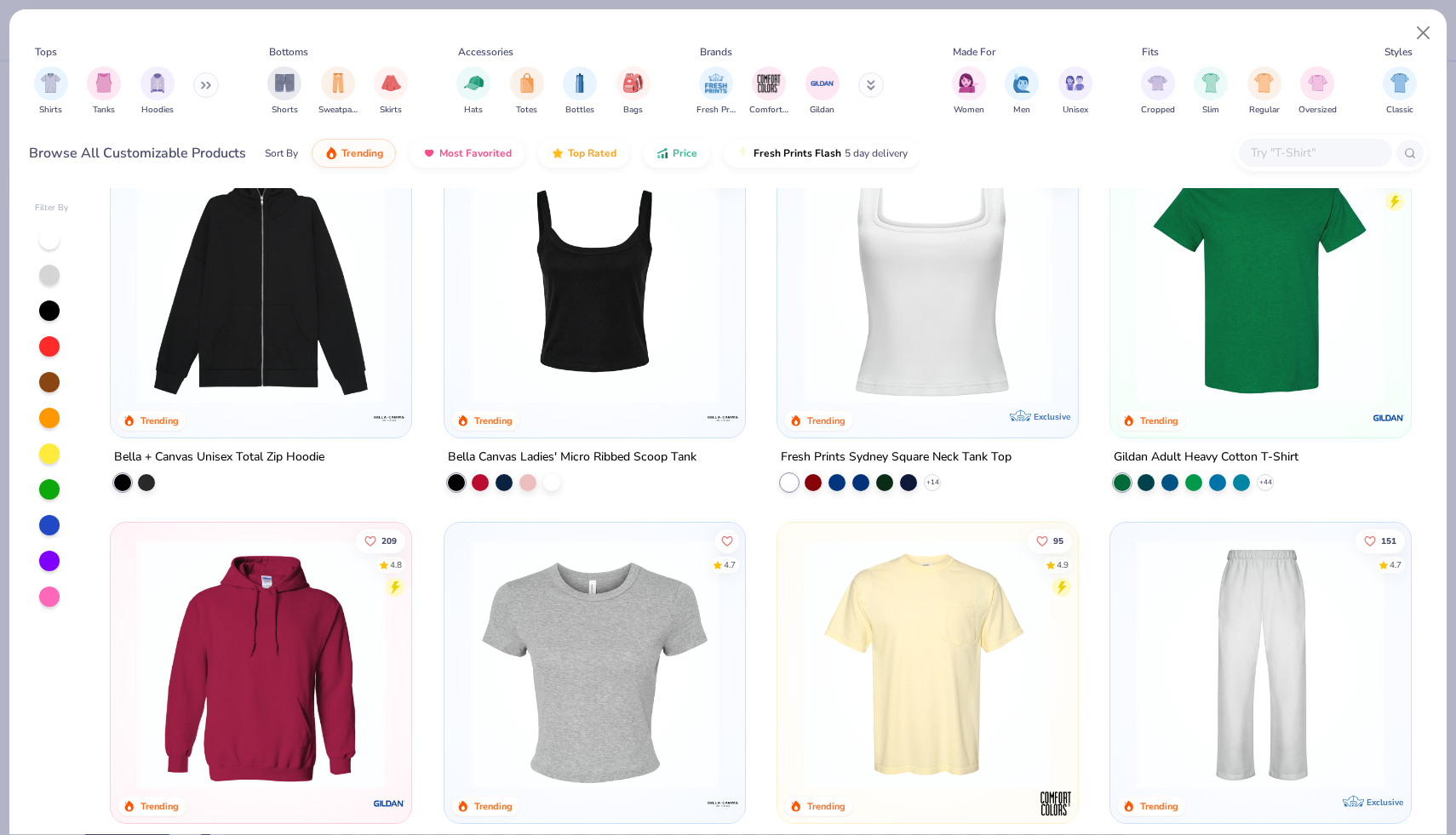 scroll, scrollTop: 0, scrollLeft: 0, axis: both 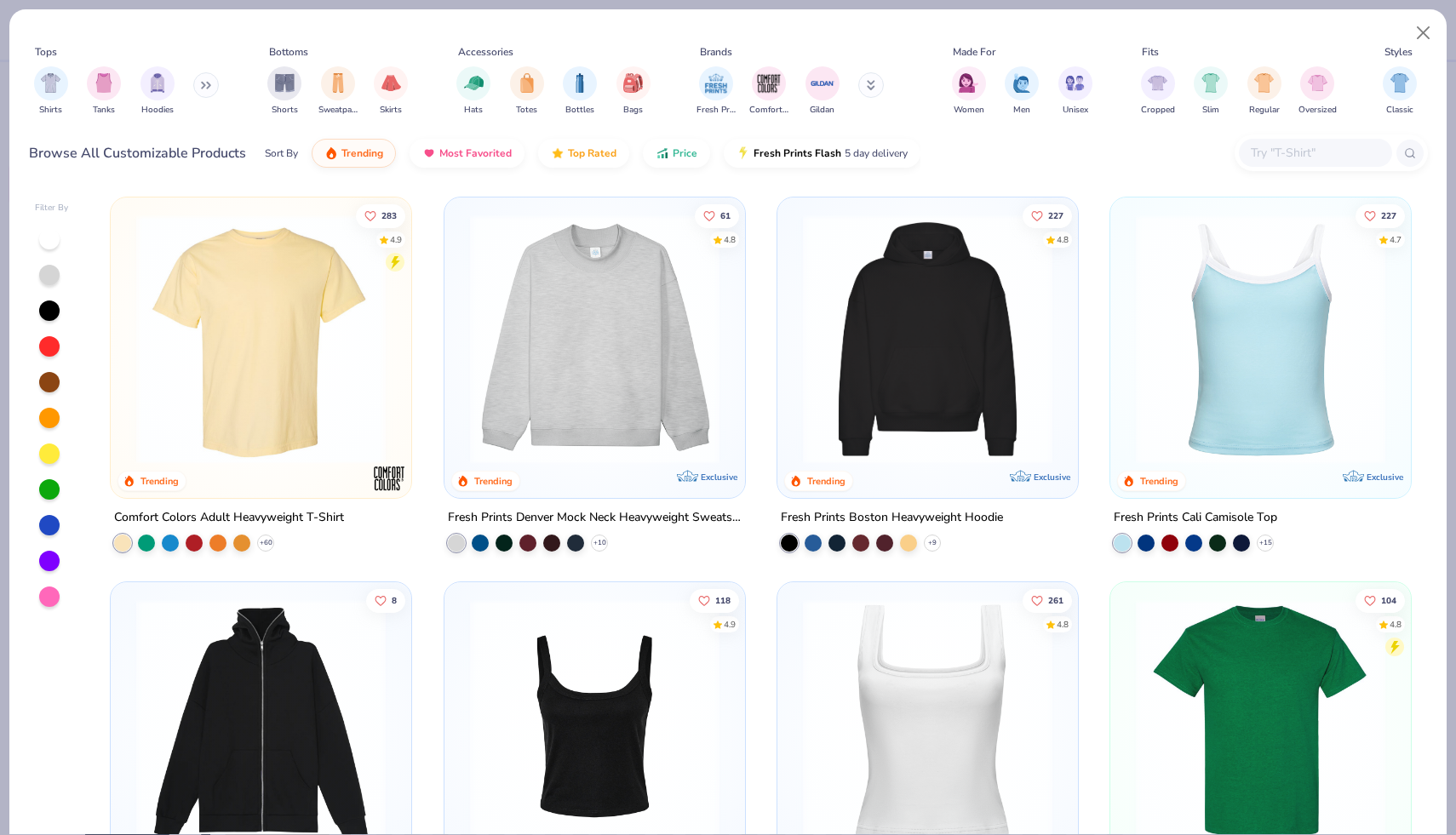 click 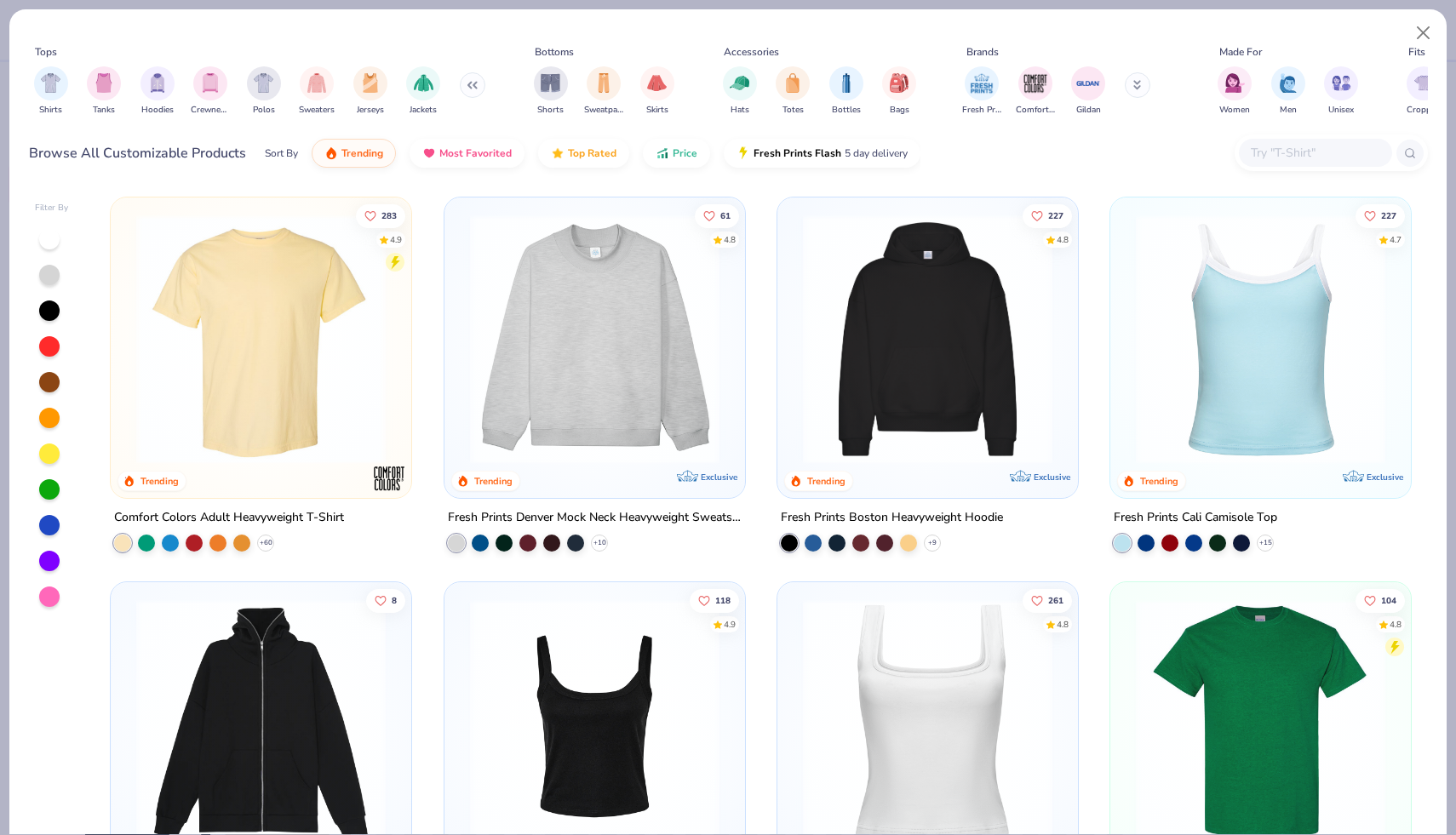 click at bounding box center (210, 83) 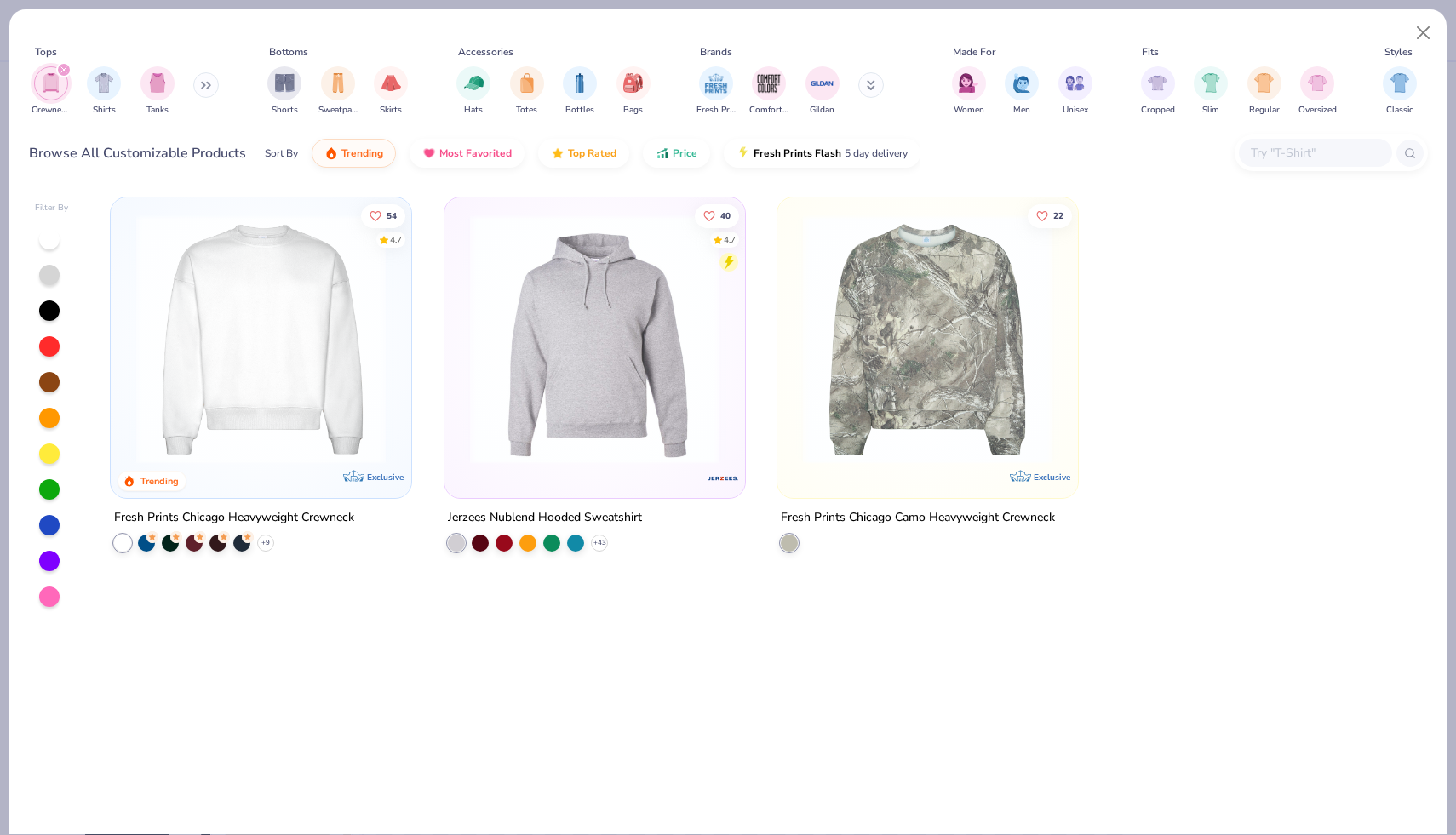 click at bounding box center (64, 70) 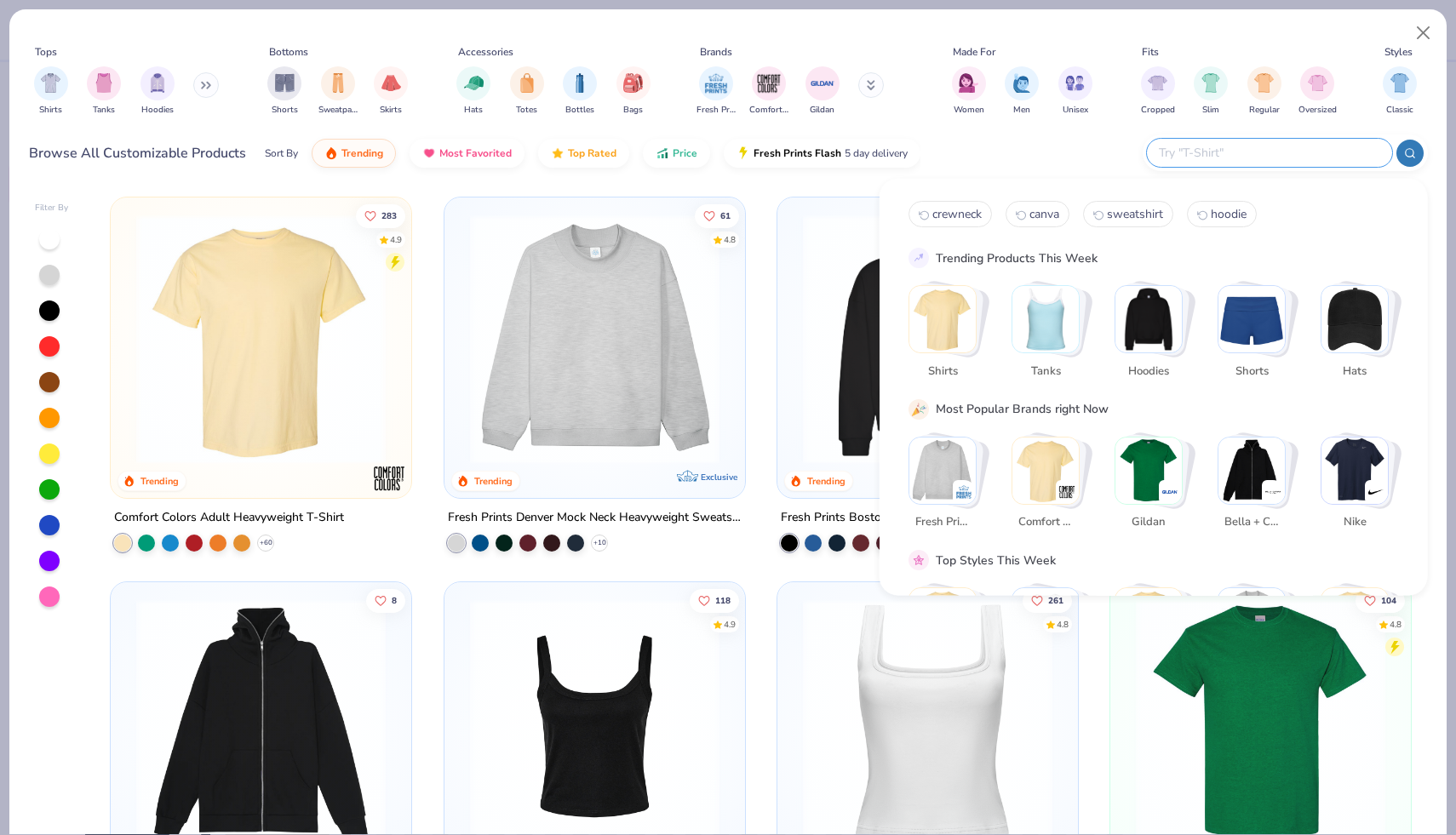 click at bounding box center [1269, 152] 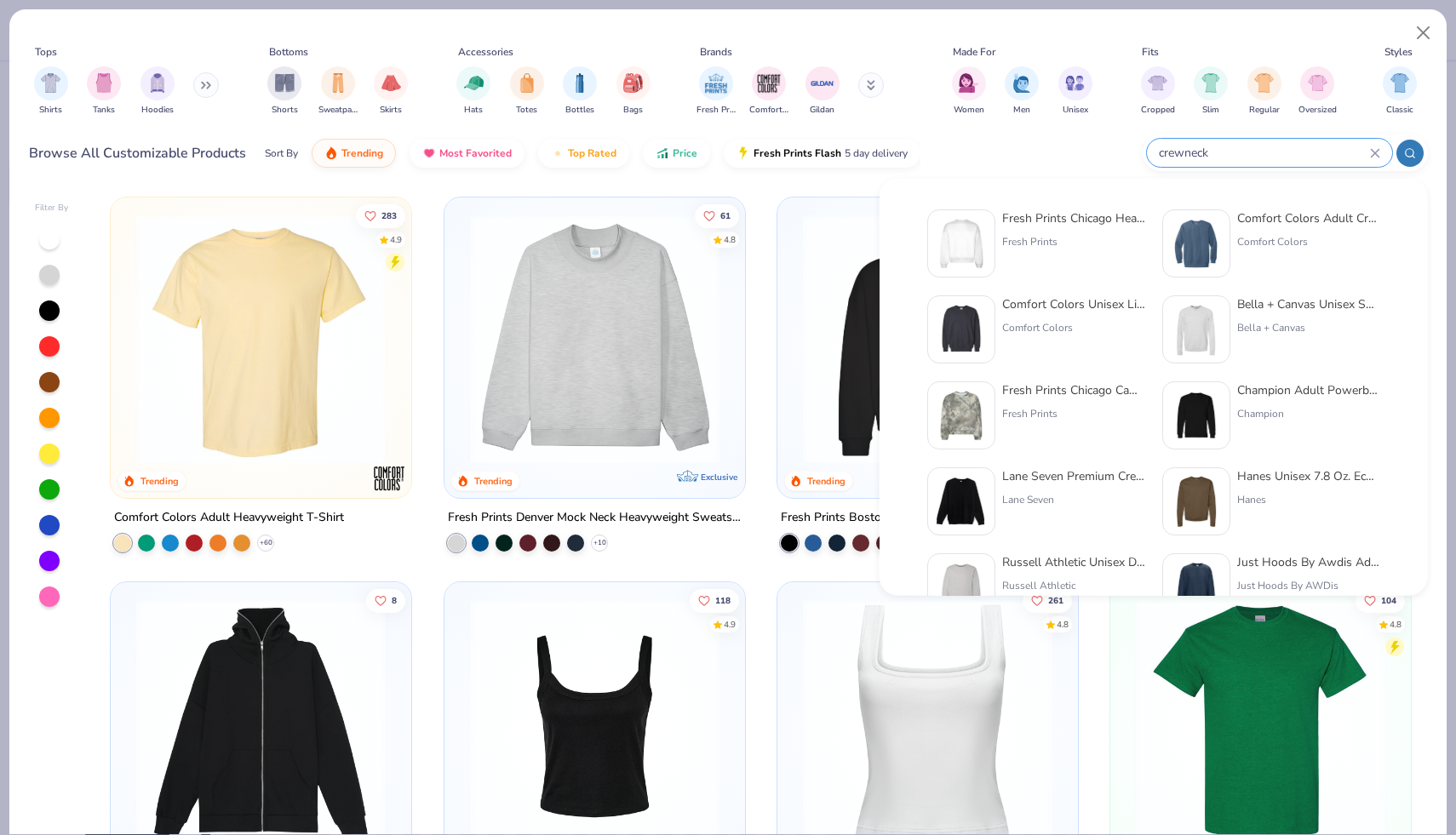 type on "crewneck" 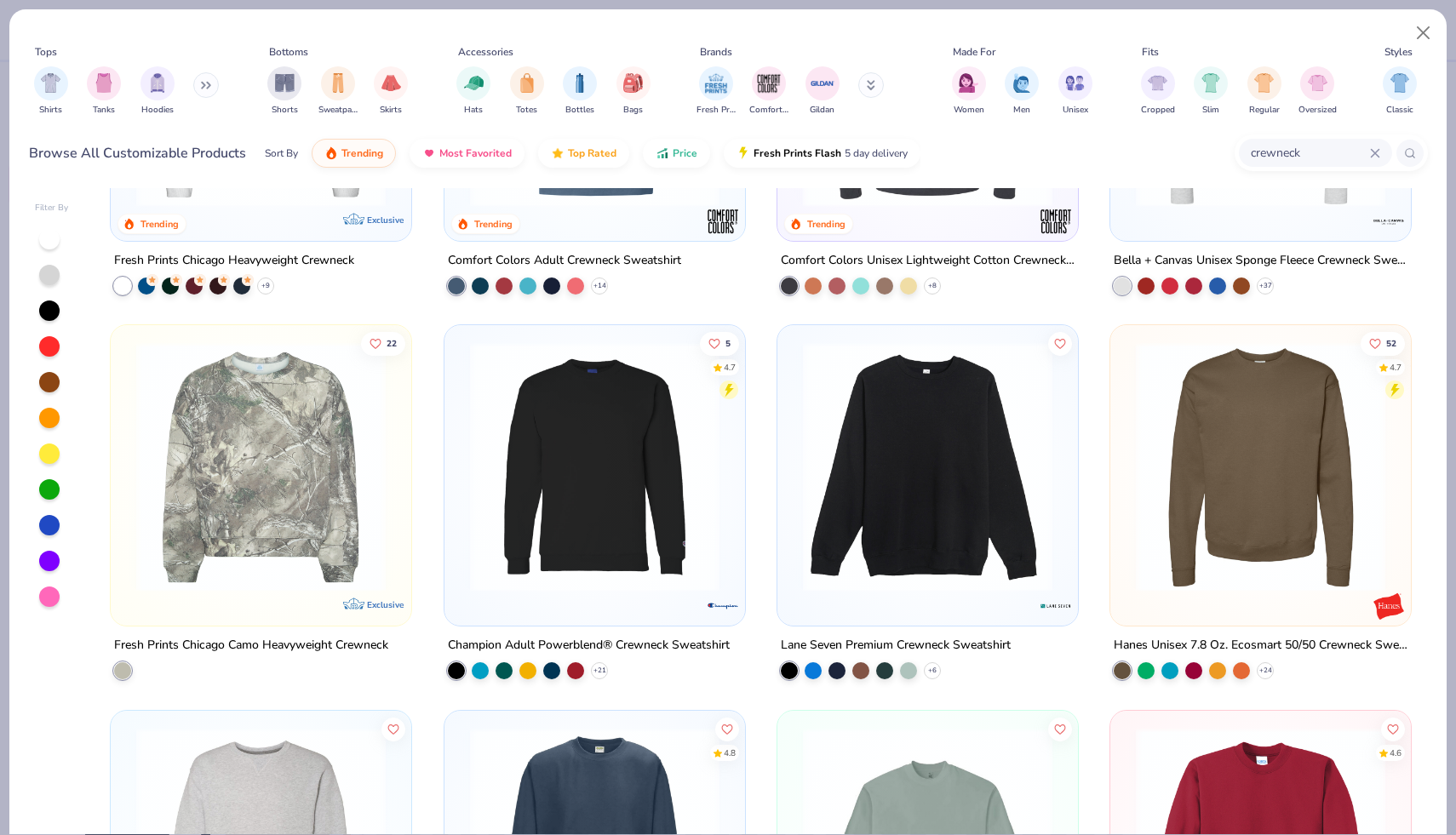 scroll, scrollTop: 285, scrollLeft: 0, axis: vertical 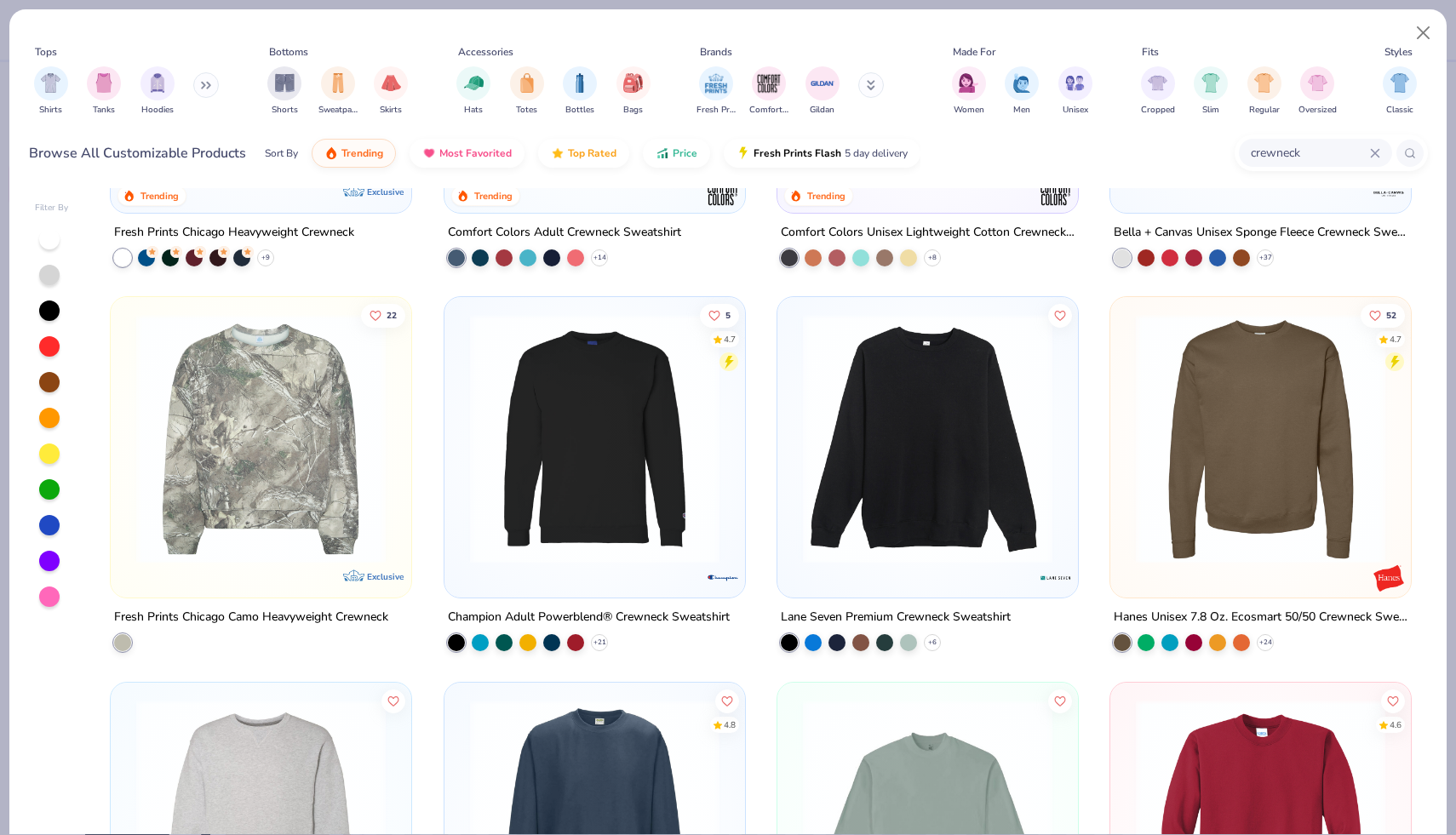 click at bounding box center [927, 438] 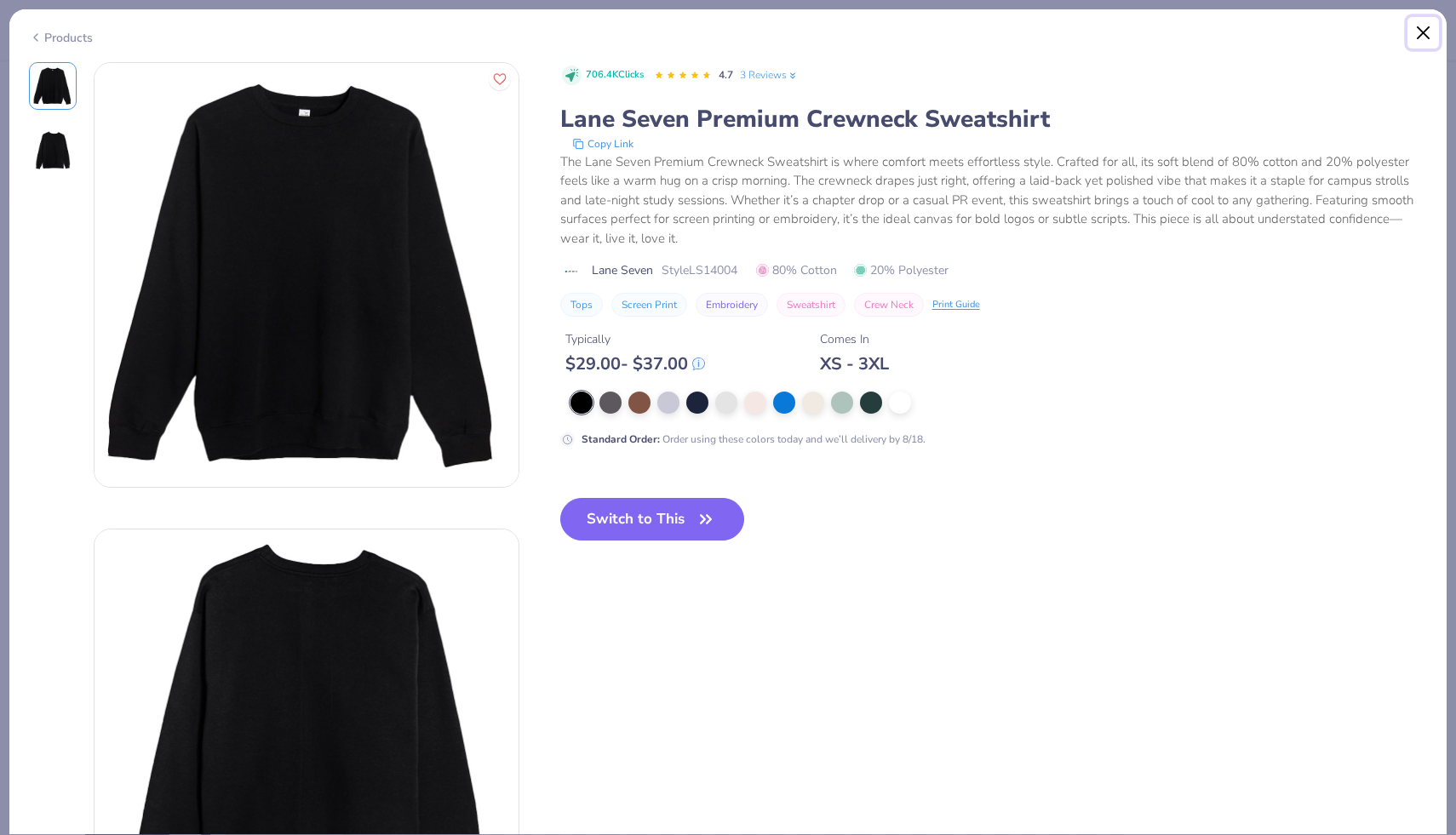 click at bounding box center [1424, 33] 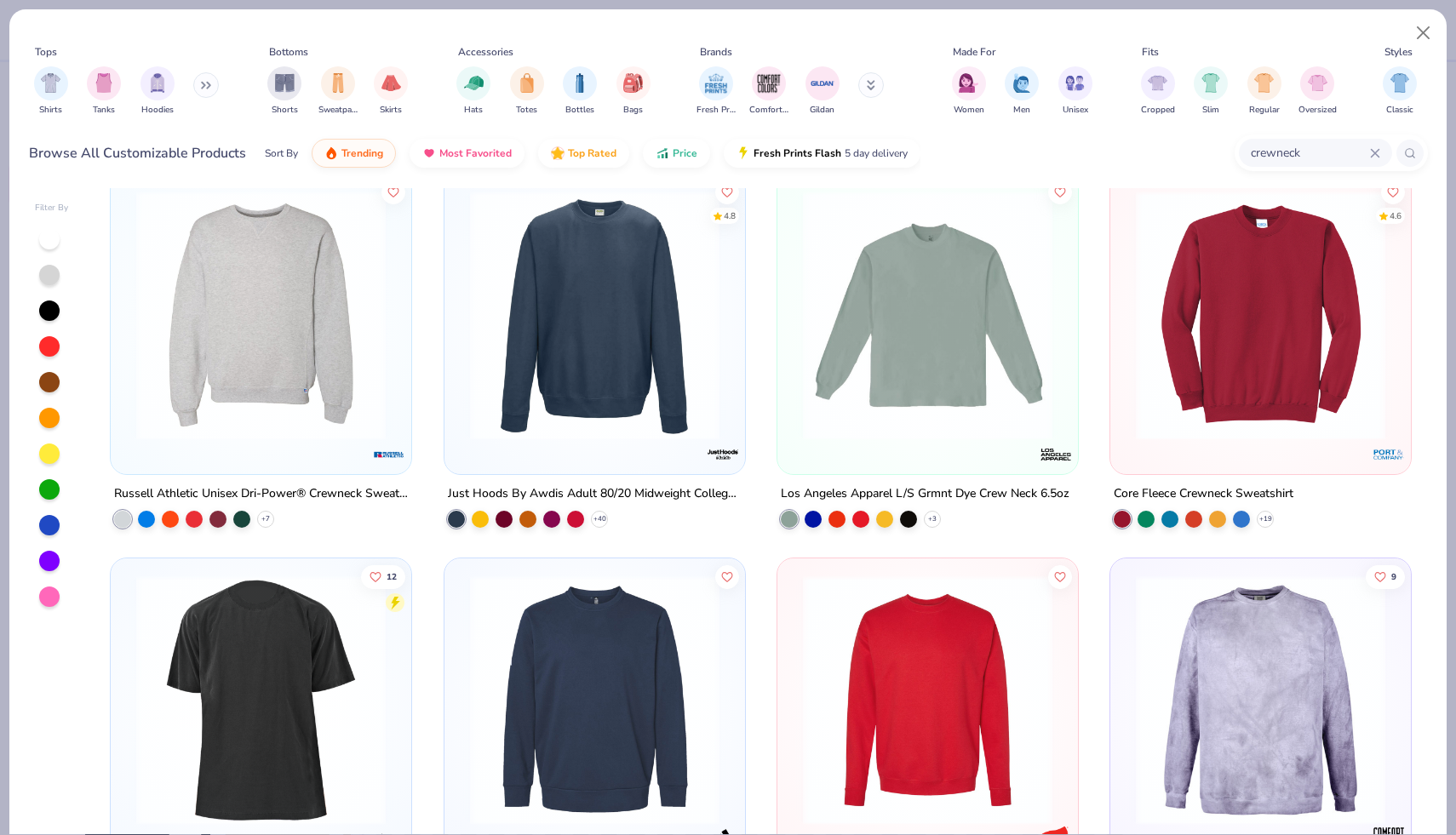 scroll, scrollTop: 506, scrollLeft: 0, axis: vertical 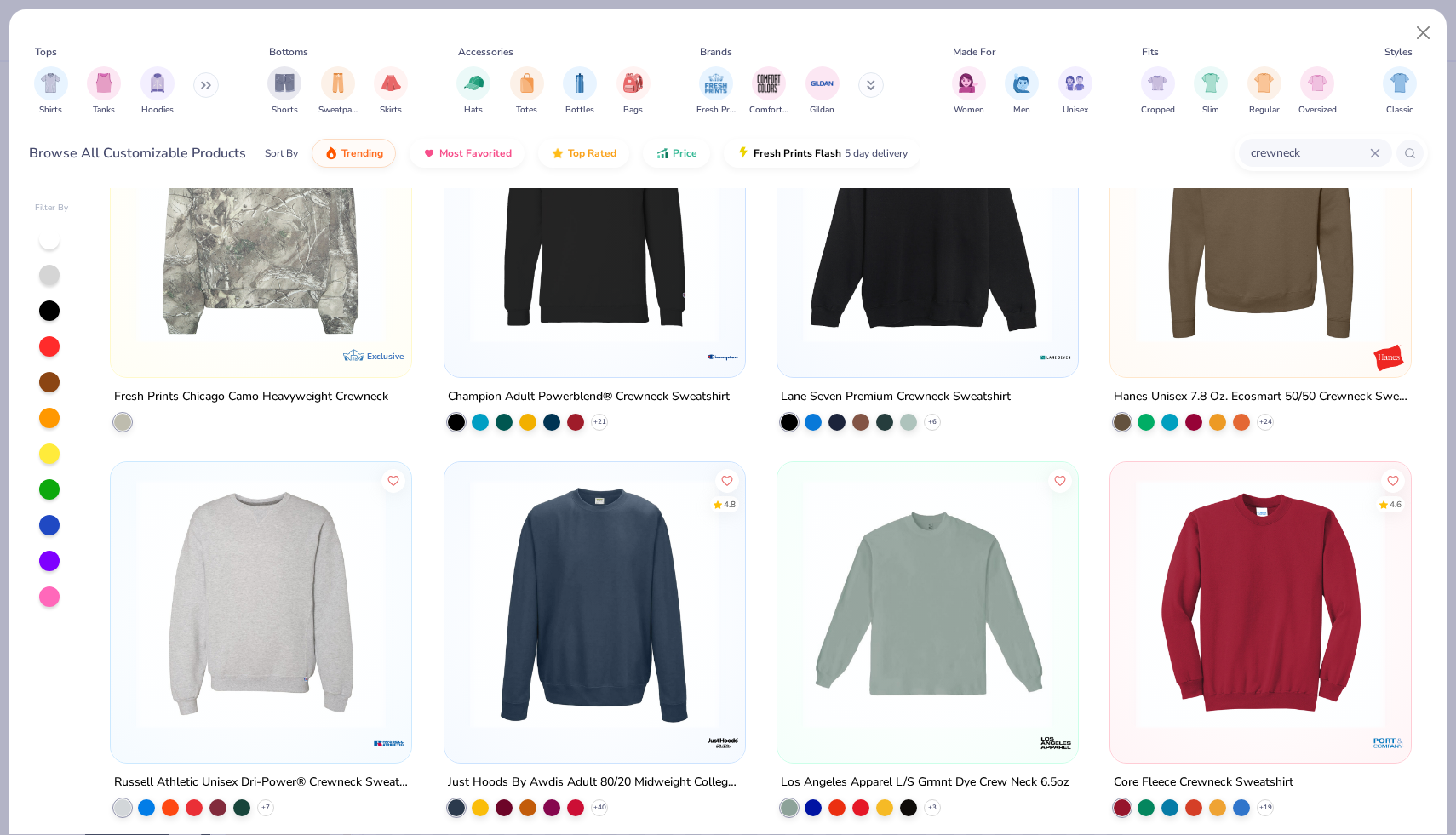 click at bounding box center (927, 218) 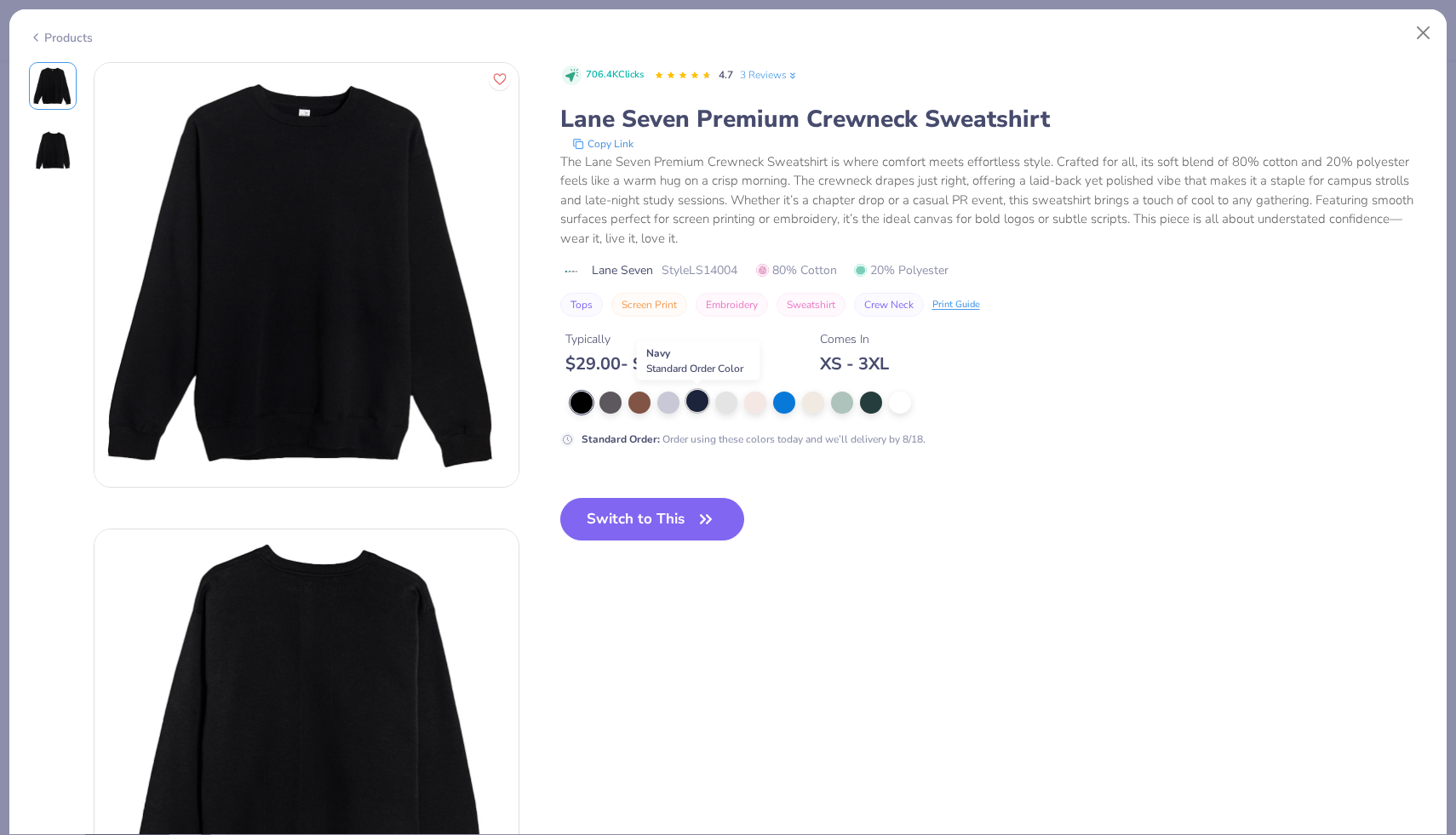 click at bounding box center [697, 401] 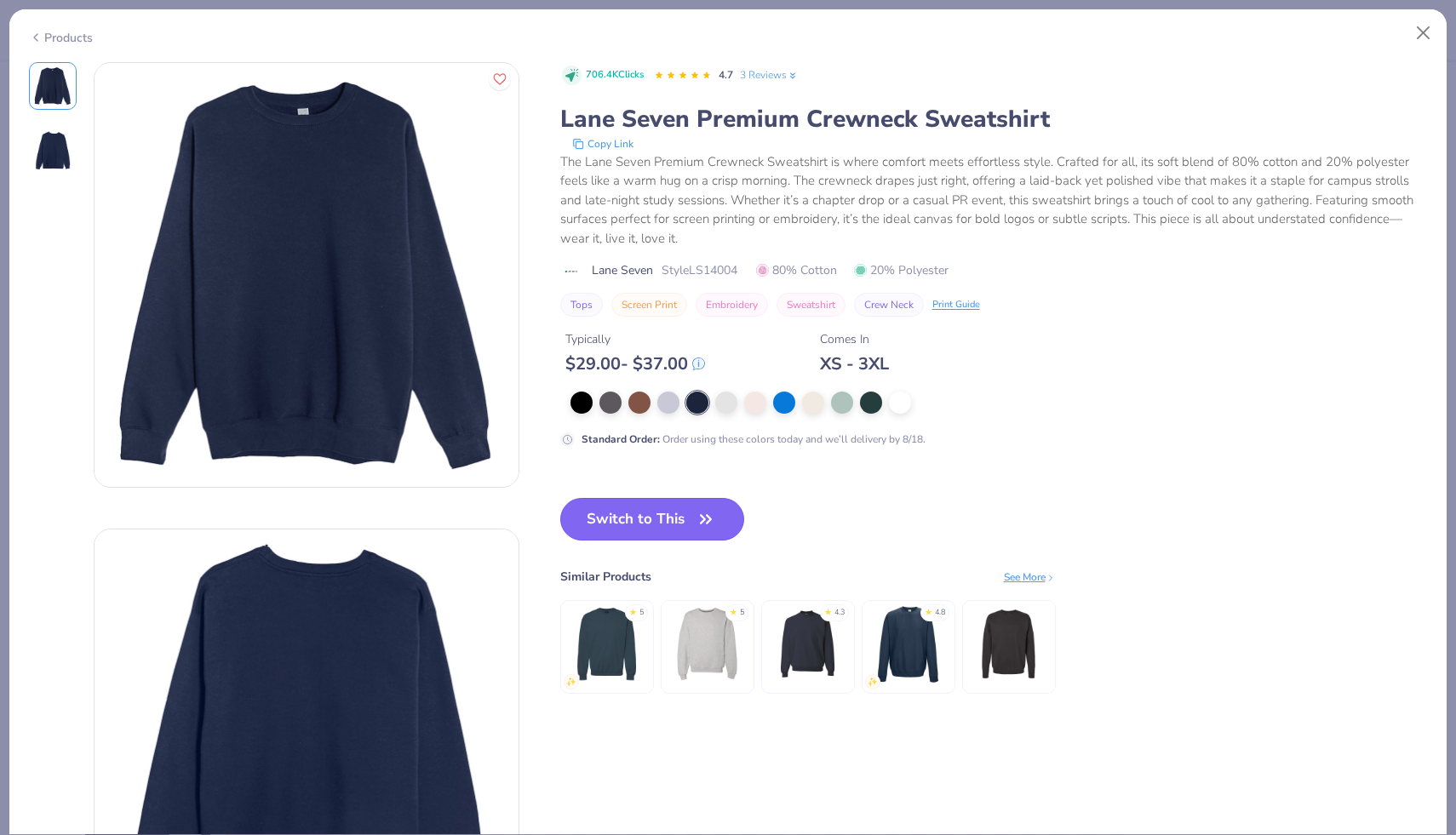 click on "Switch to This" at bounding box center [652, 519] 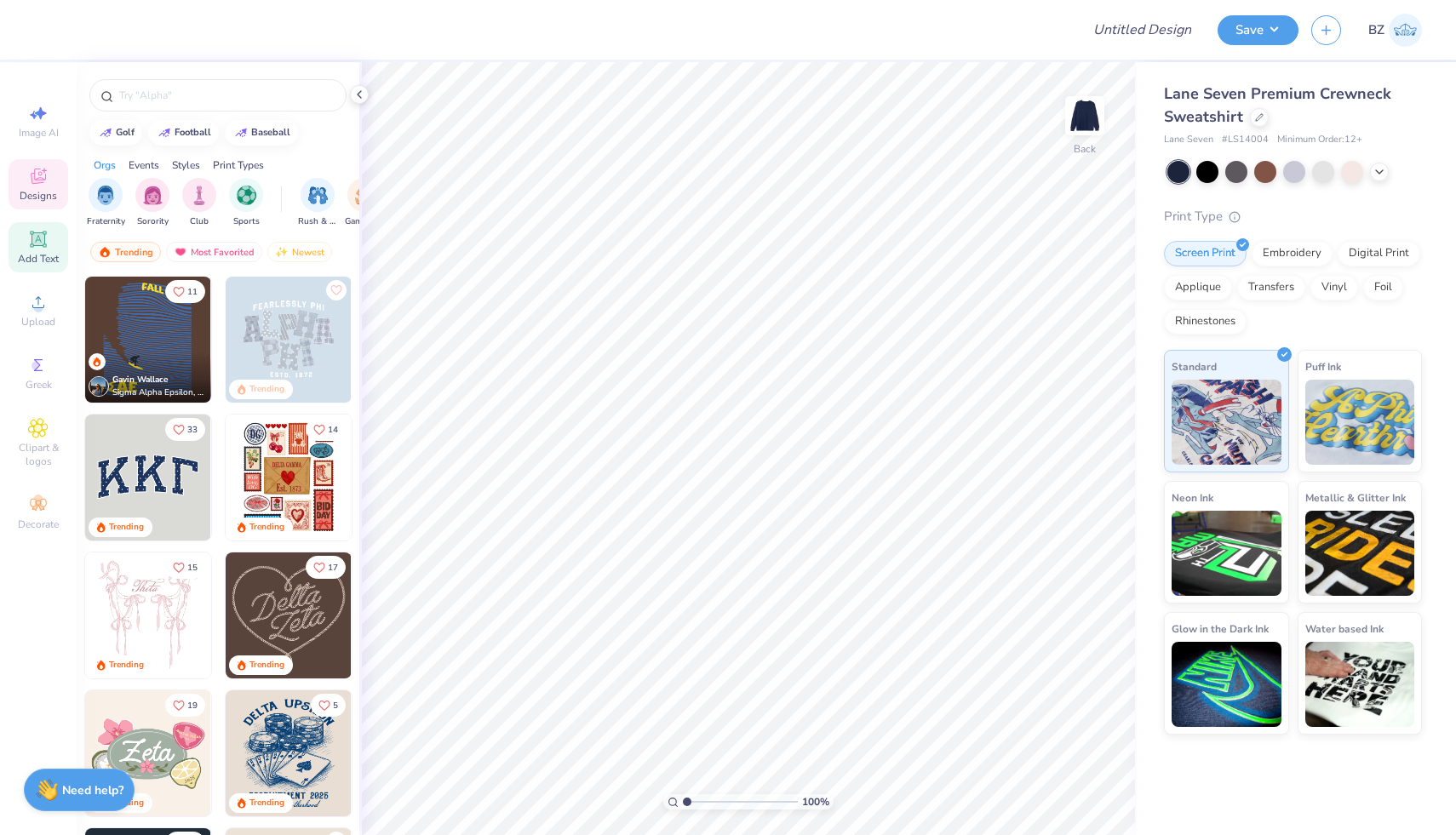 click on "Add Text" at bounding box center (38, 247) 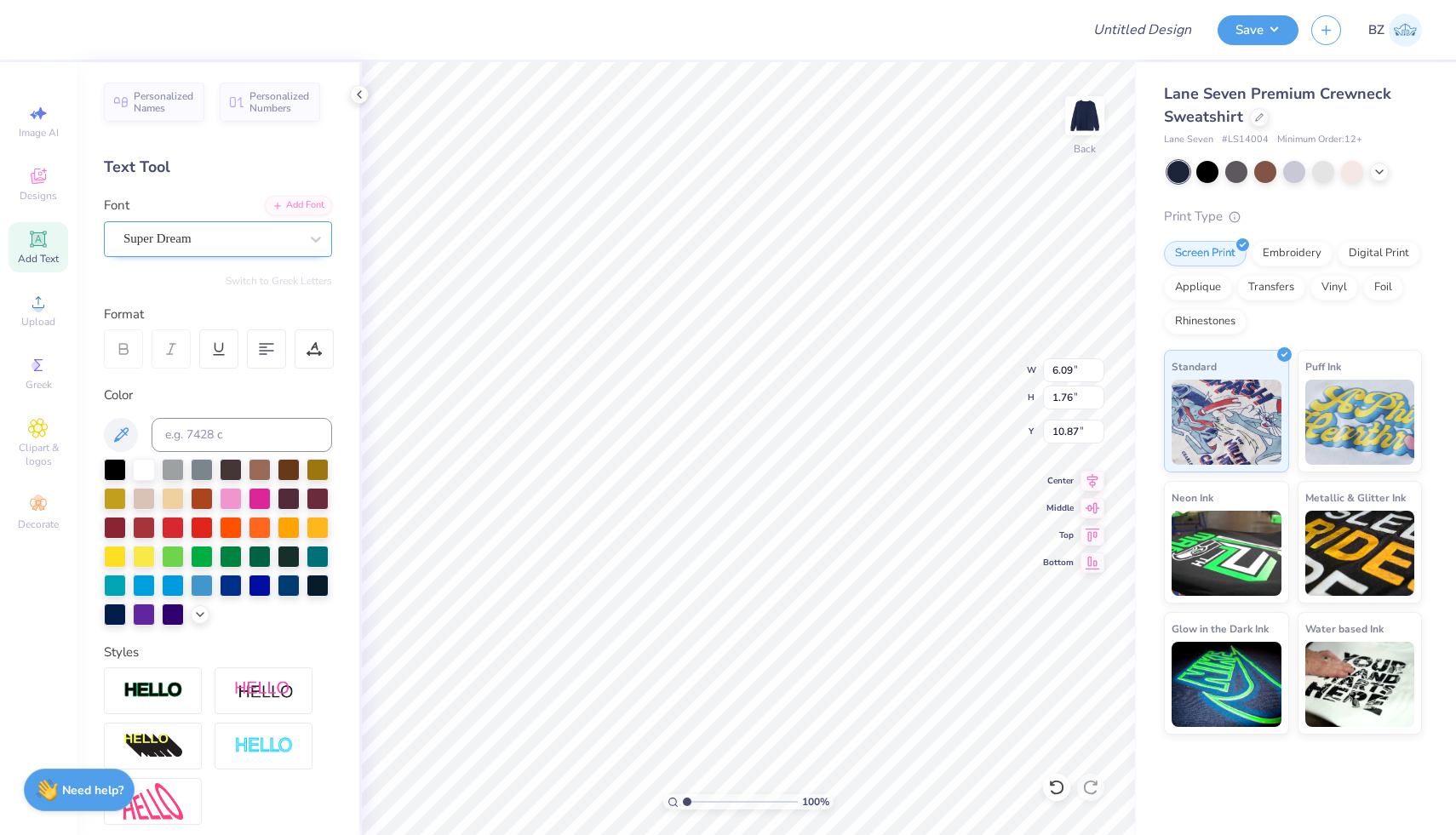 click on "Super Dream" at bounding box center [211, 238] 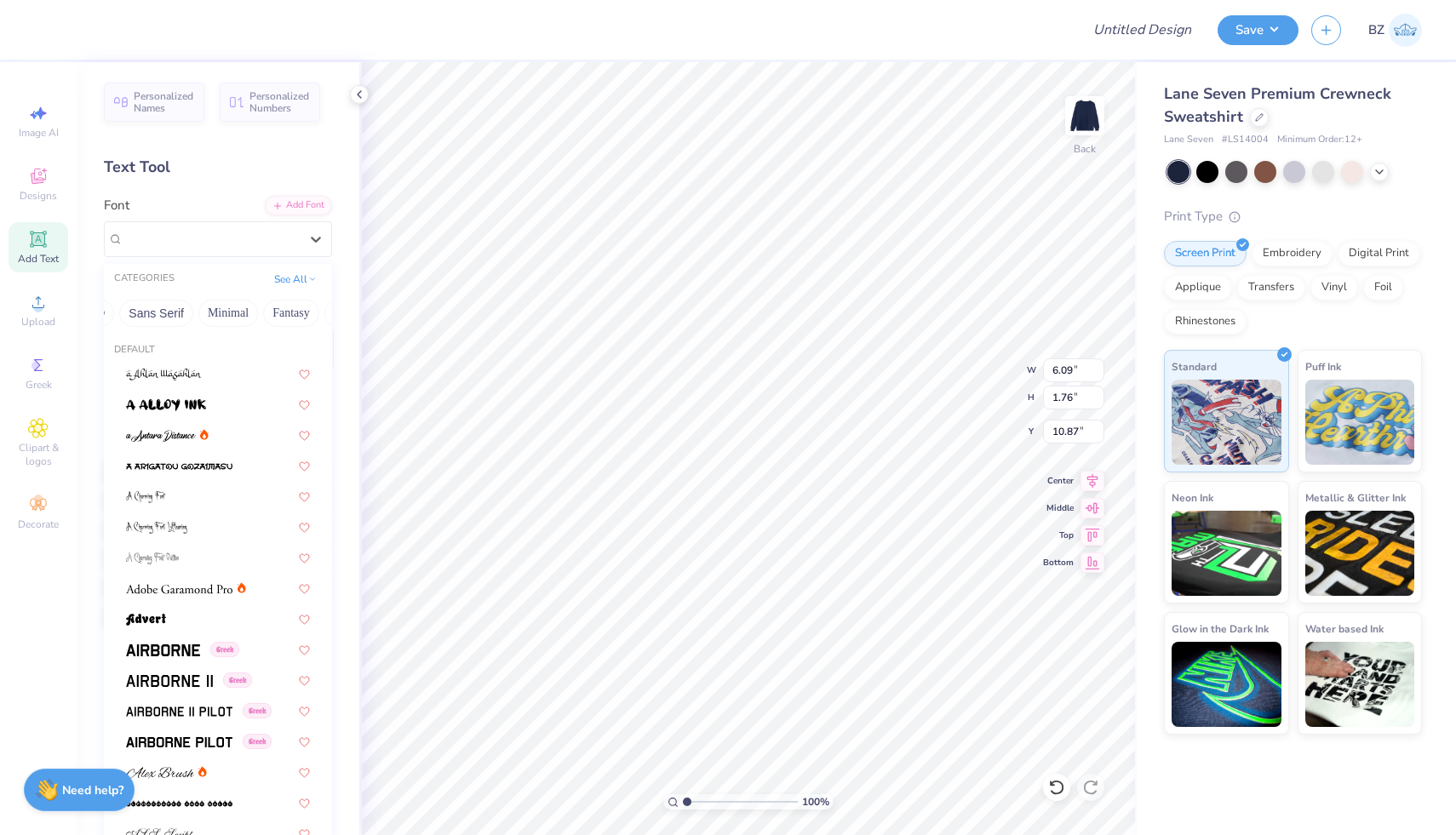 scroll, scrollTop: 0, scrollLeft: 501, axis: horizontal 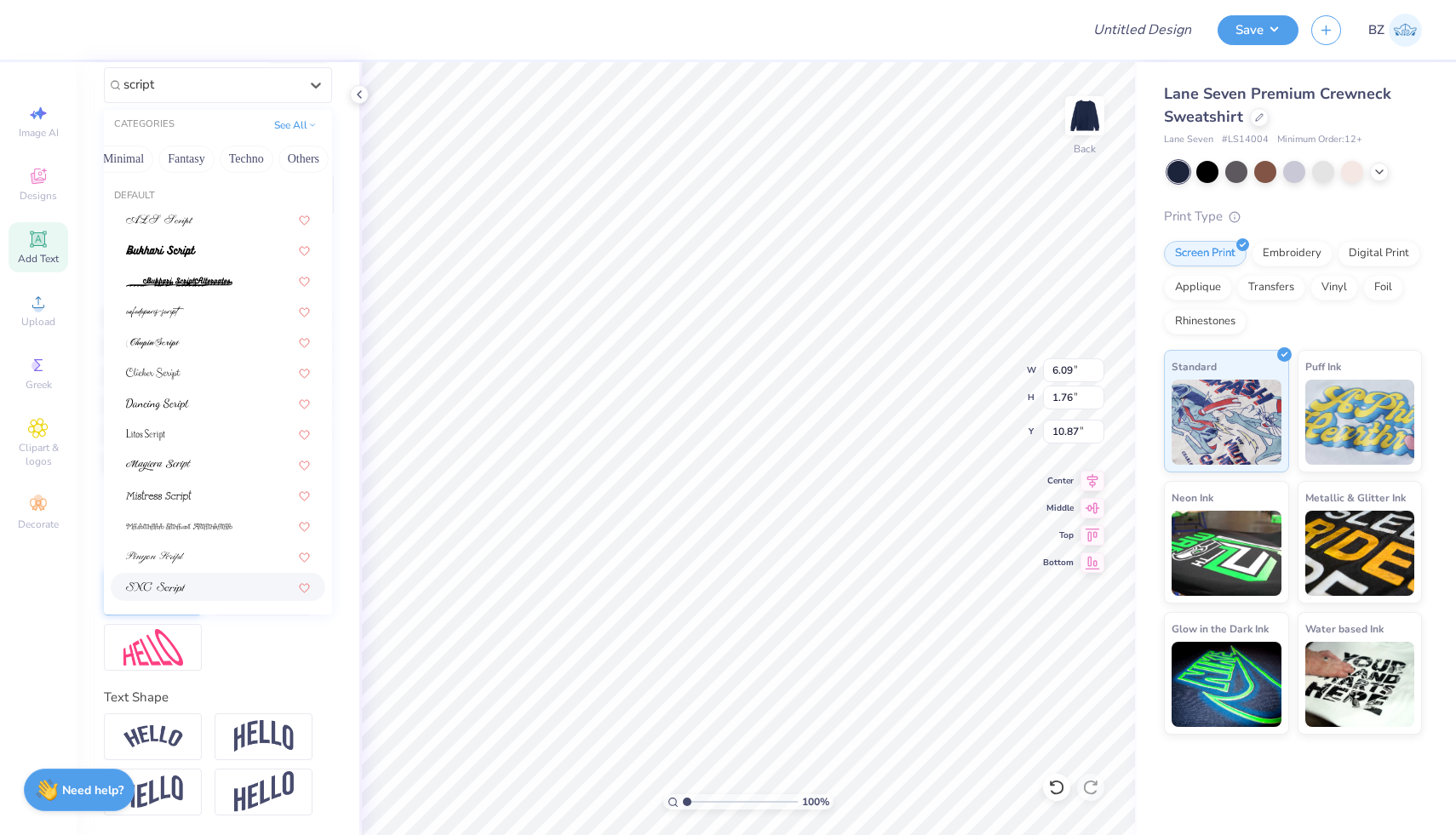 click at bounding box center [218, 586] 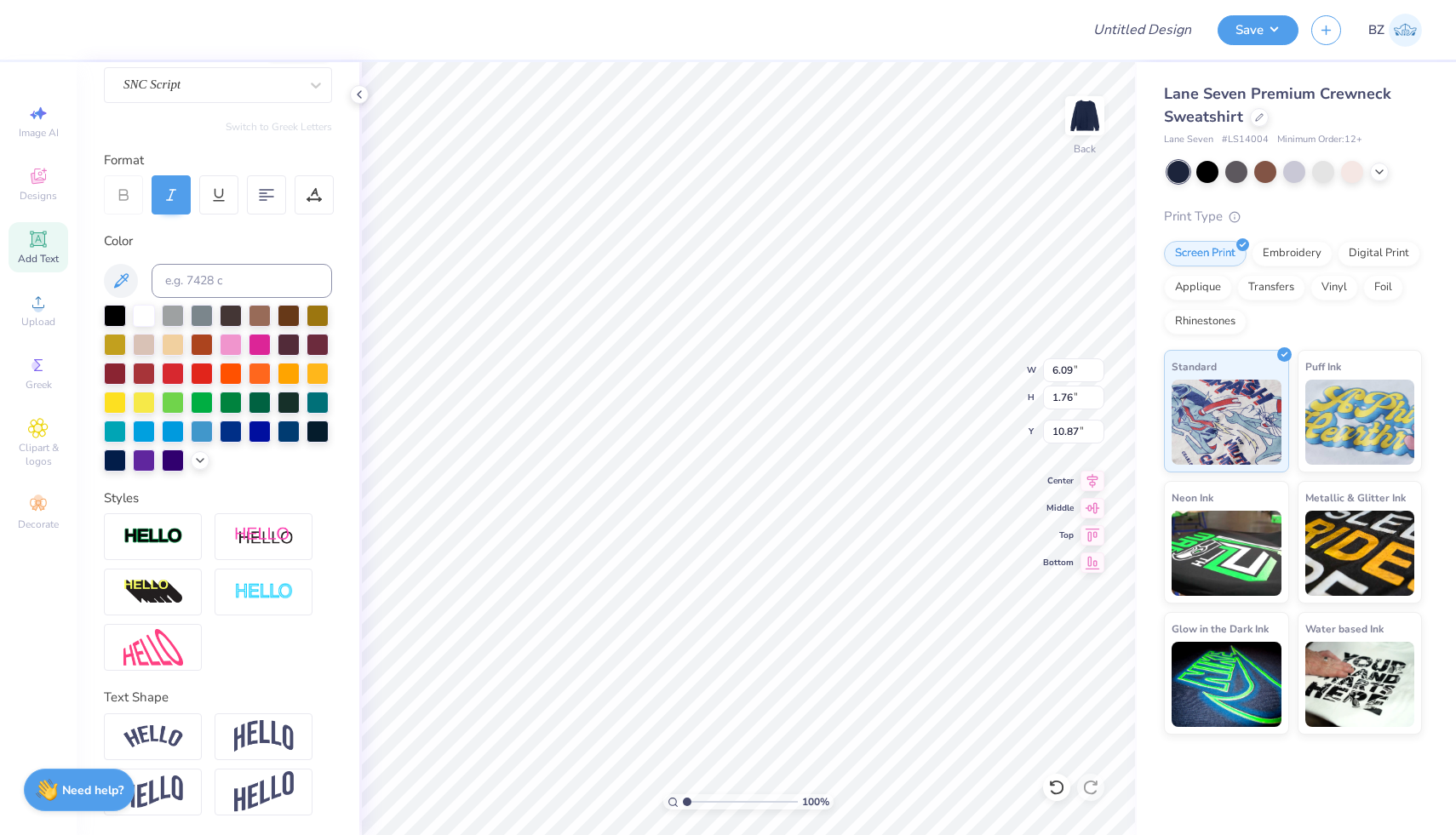 type on "5.37" 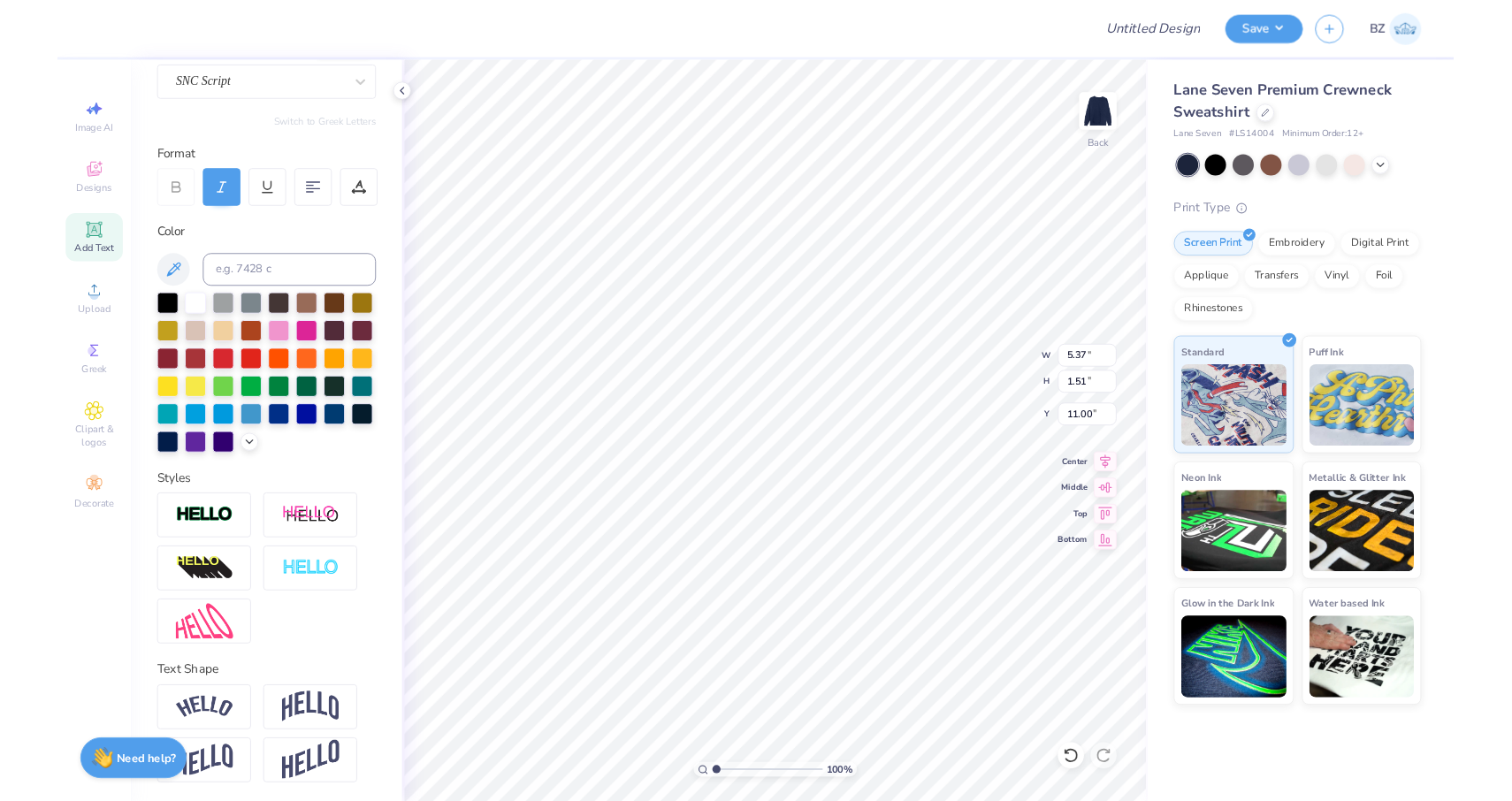 scroll, scrollTop: 0, scrollLeft: 4, axis: horizontal 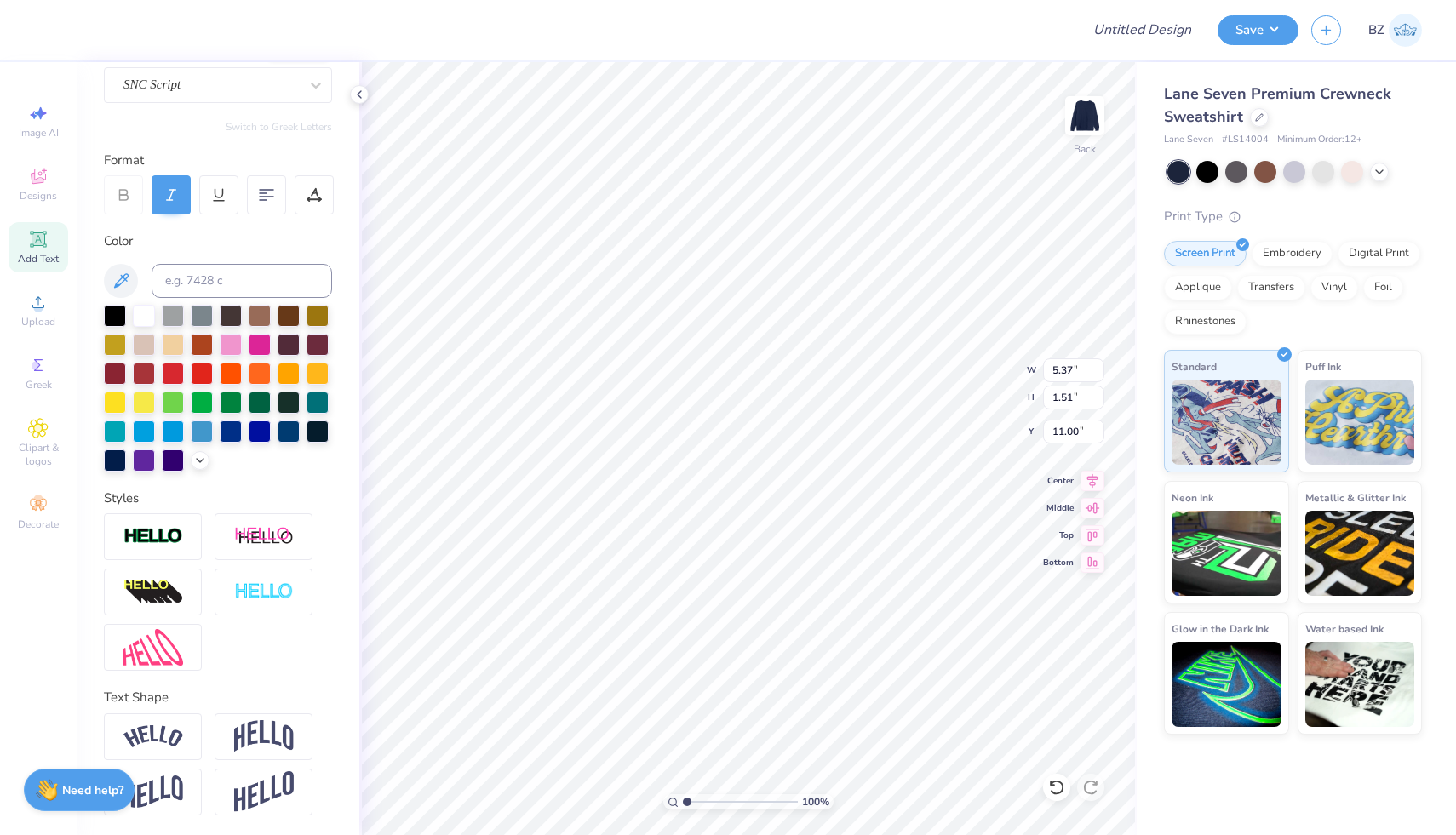 type on "Zeta Tau Alpha" 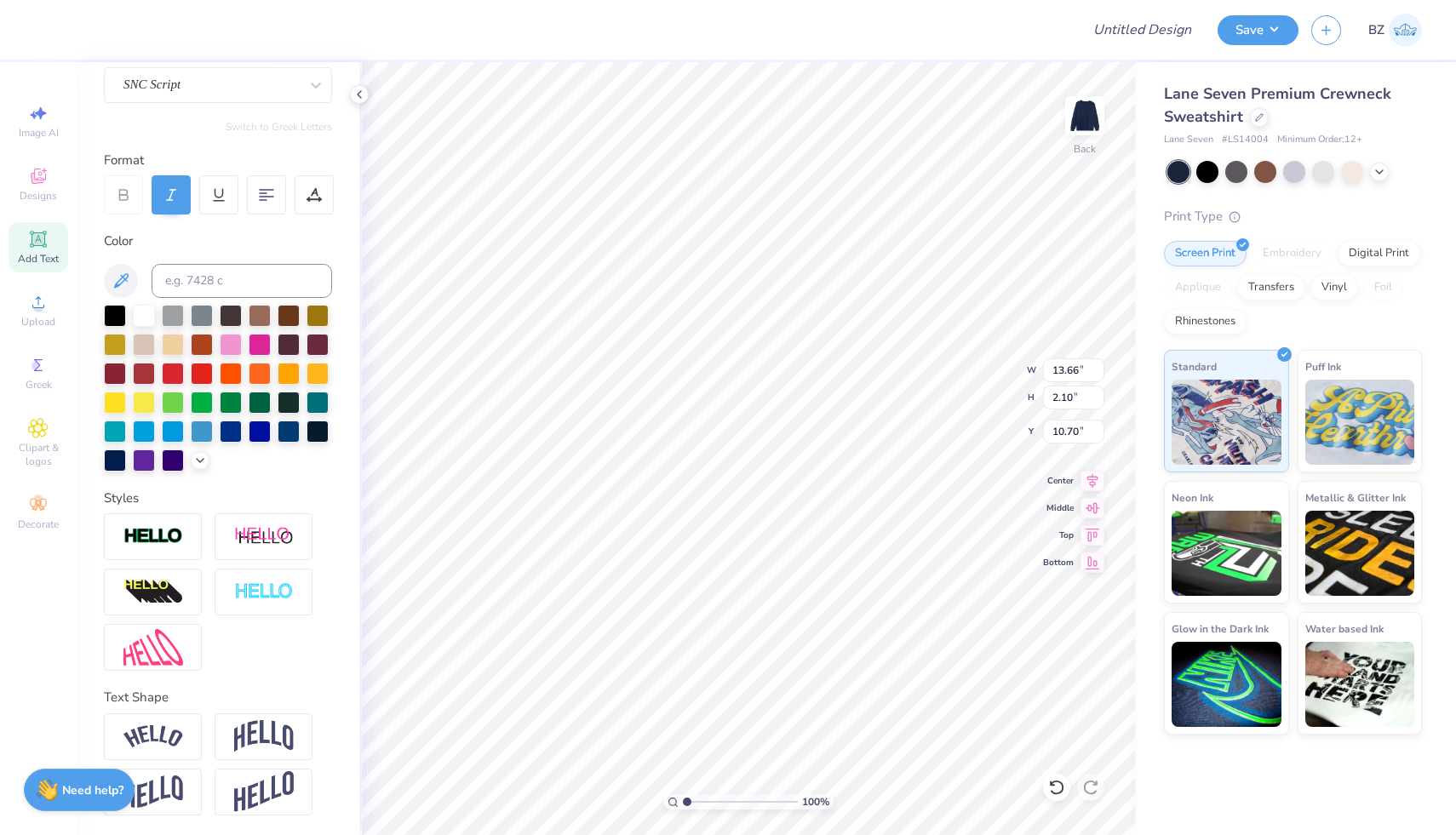 type on "9.79" 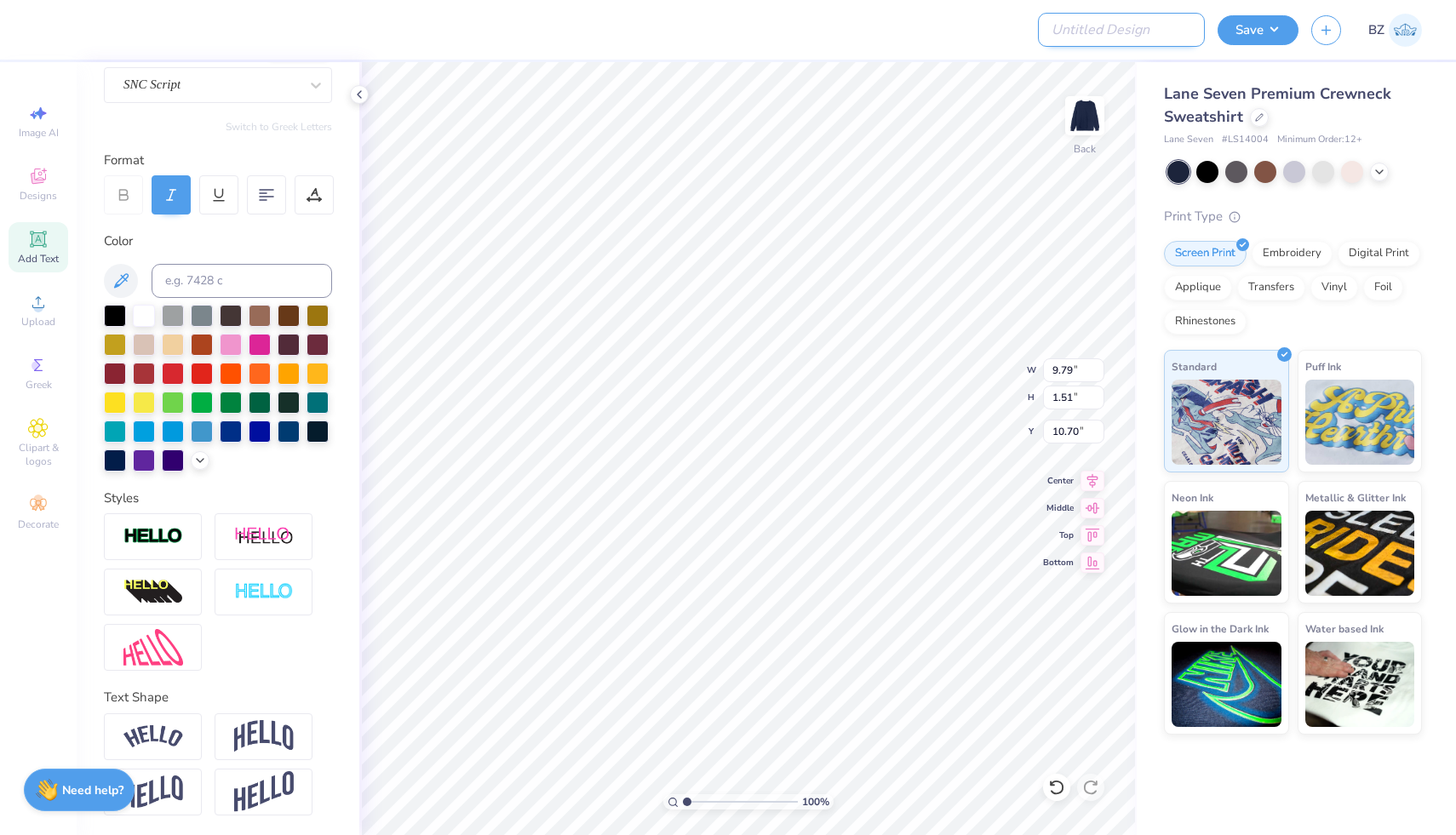 click on "Design Title" at bounding box center (1121, 30) 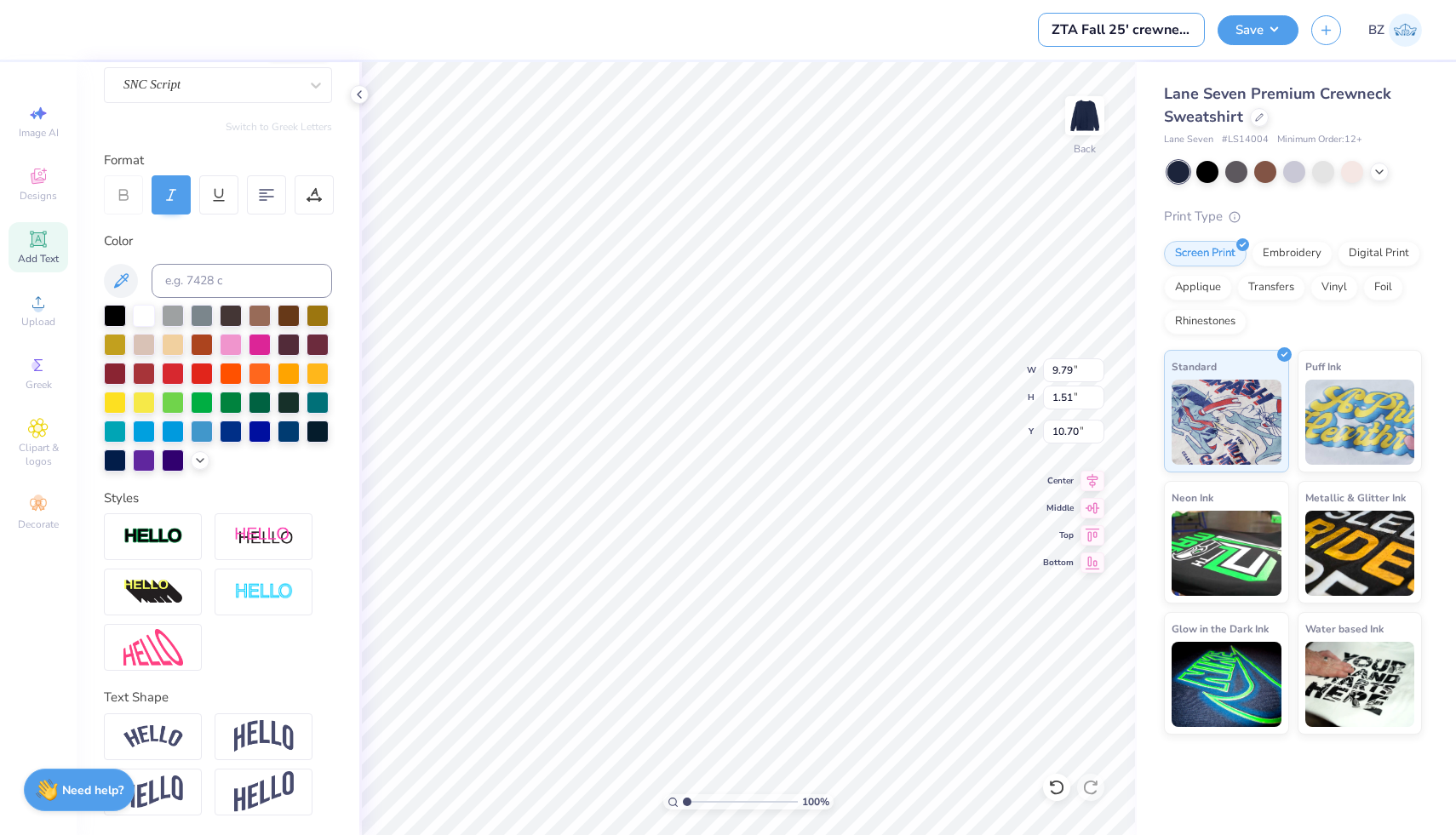 type on "ZTA Fall 25' crewneck" 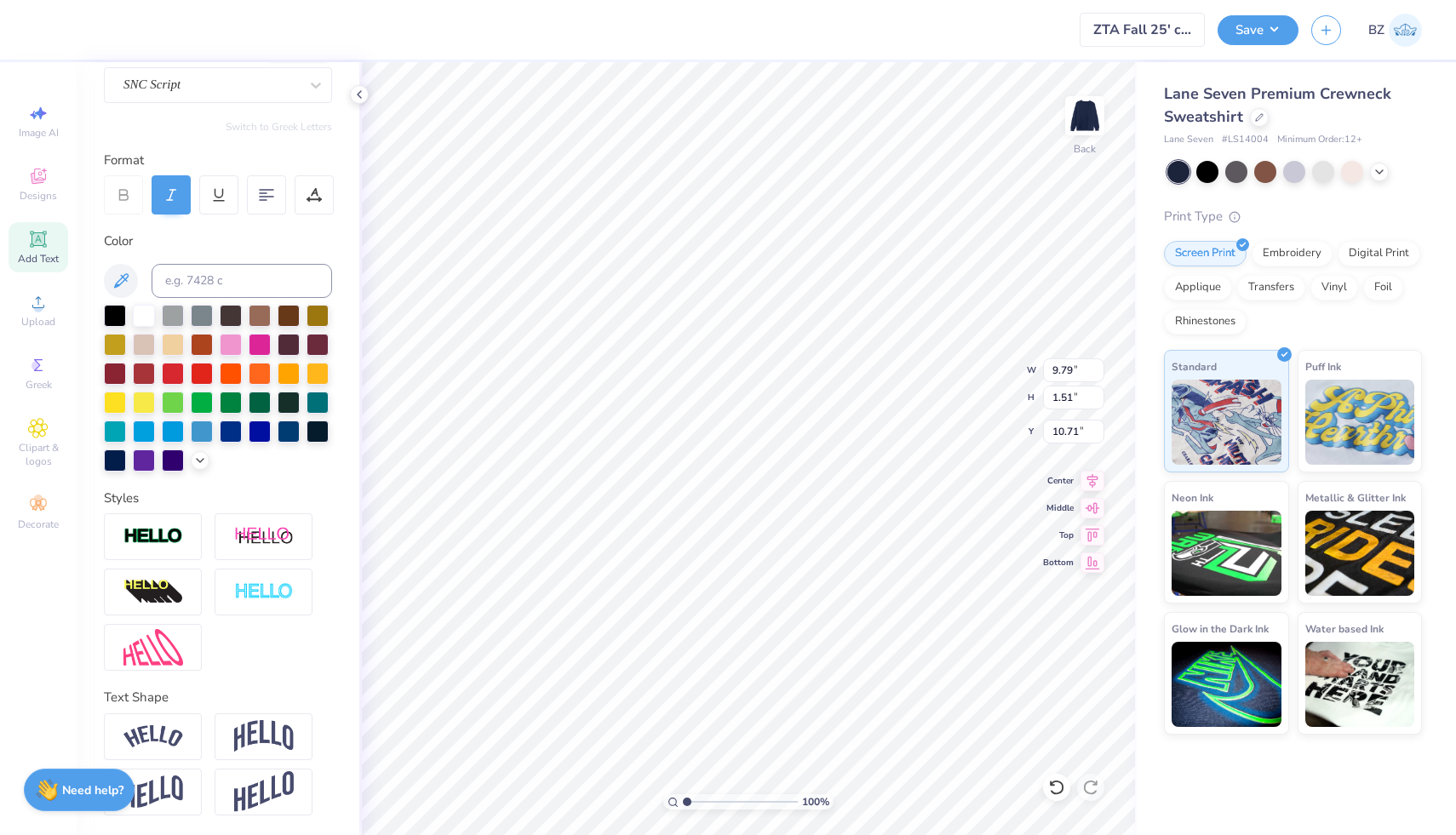 type on "6.05" 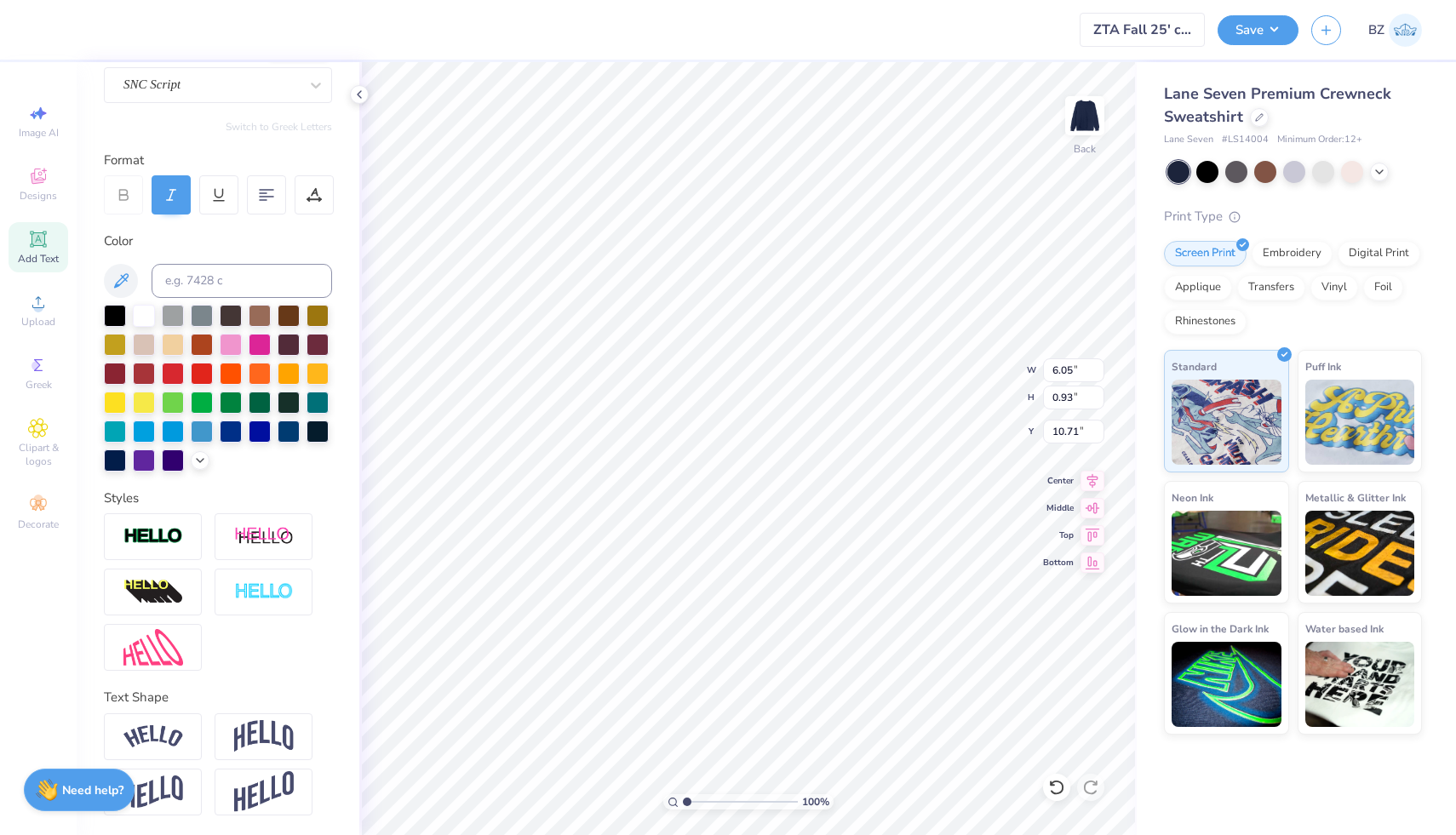 type on "3.00" 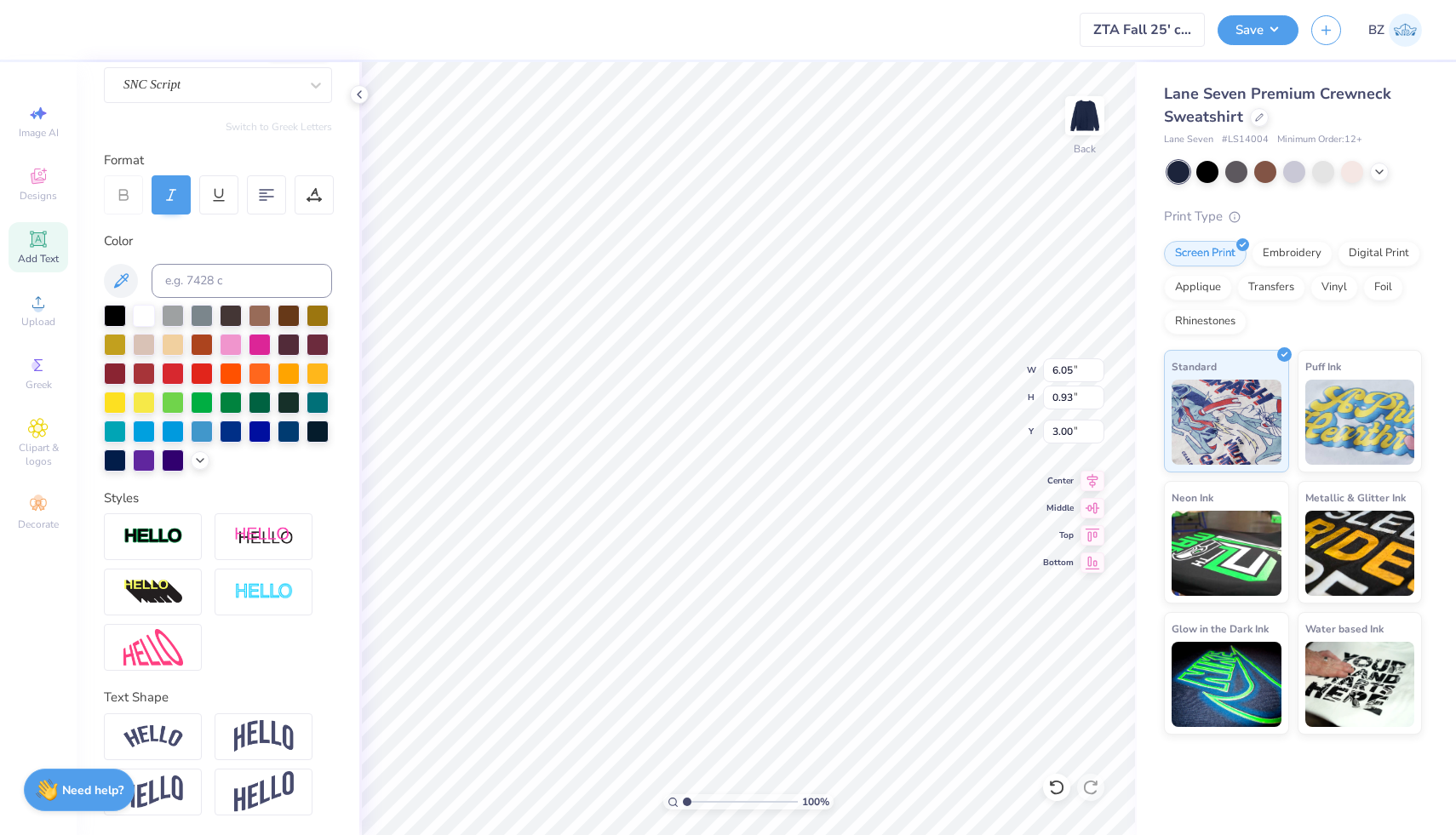 type on "5.49" 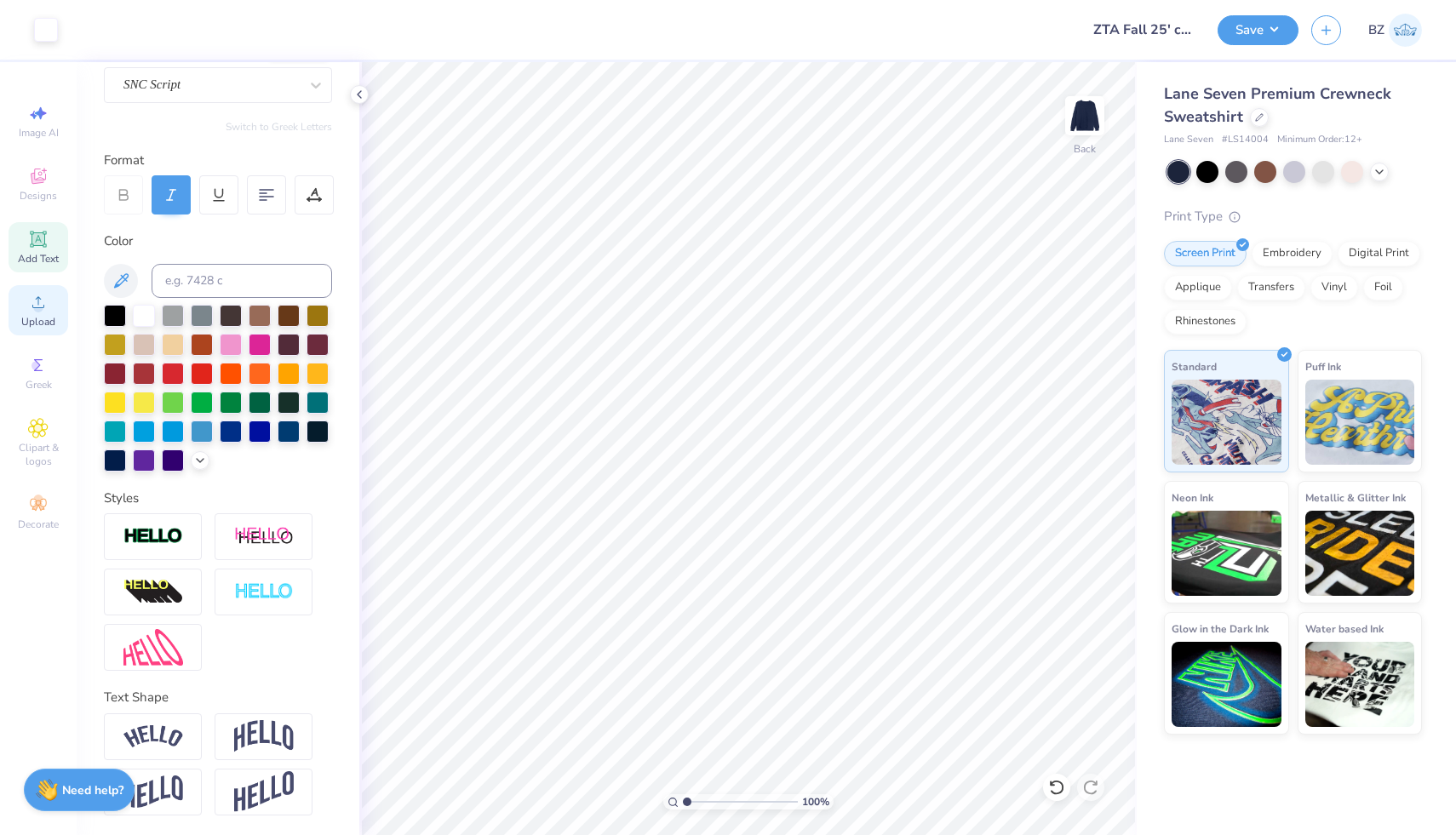 click 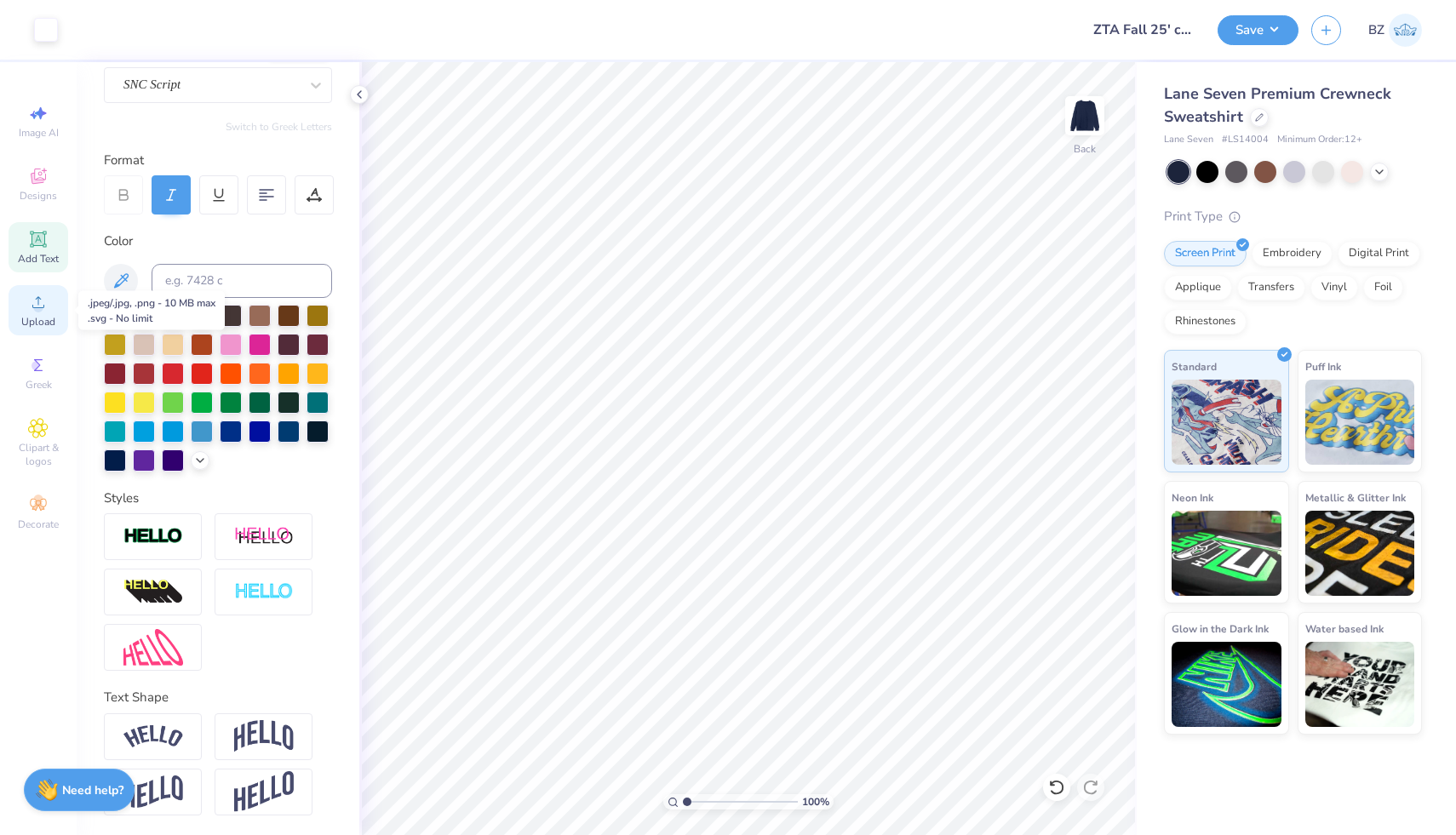 click 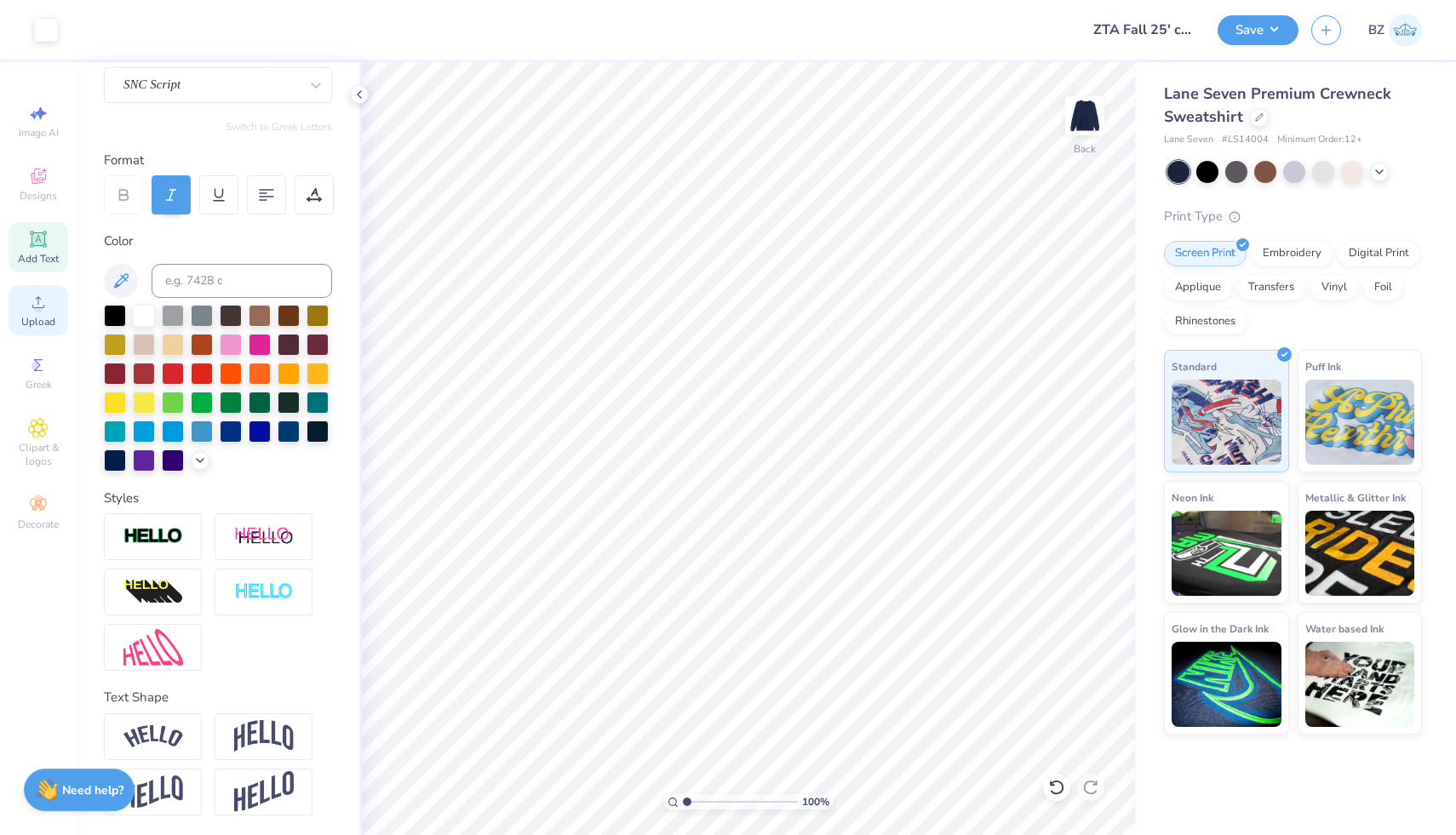 click on "Upload" at bounding box center [38, 322] 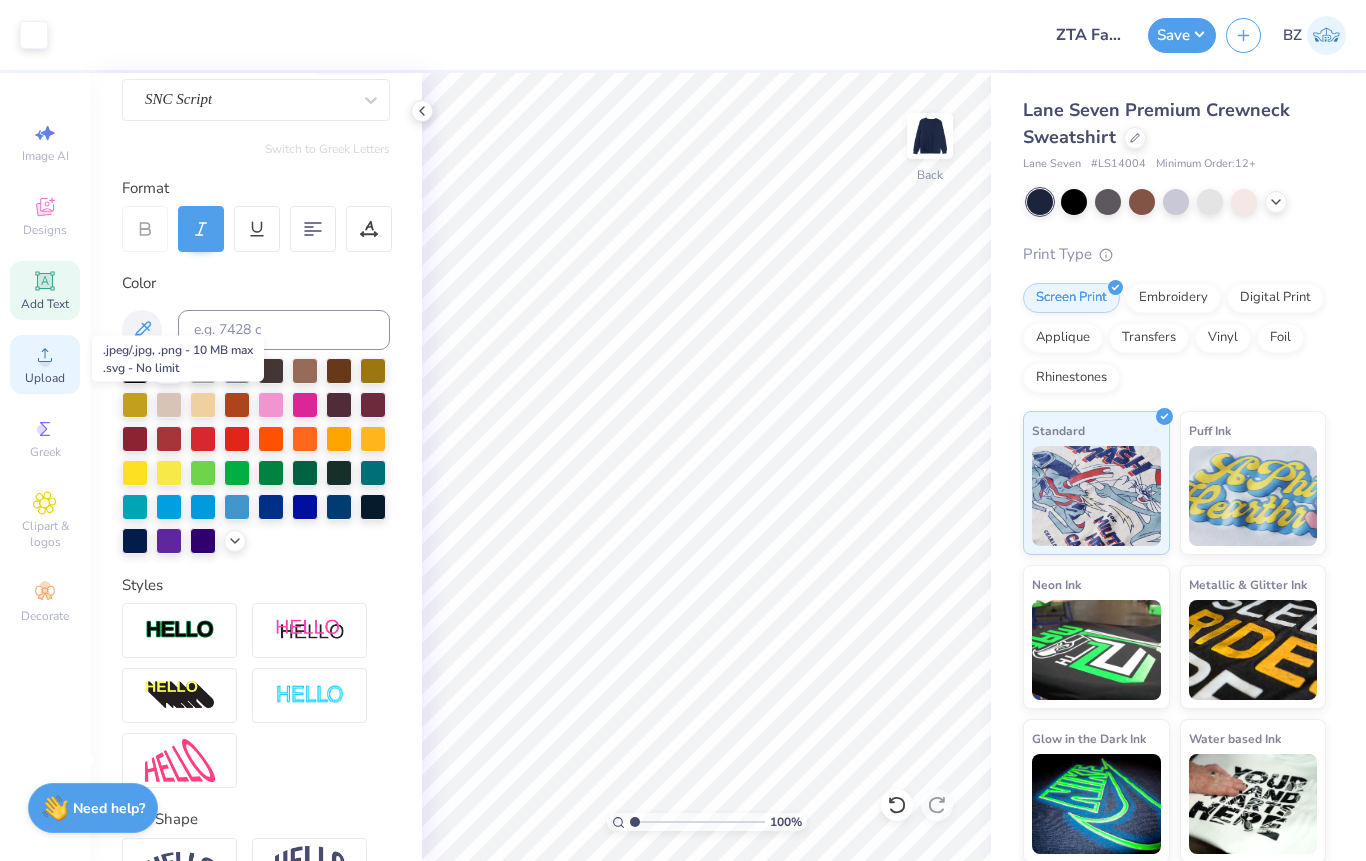 click on "Upload" at bounding box center [45, 364] 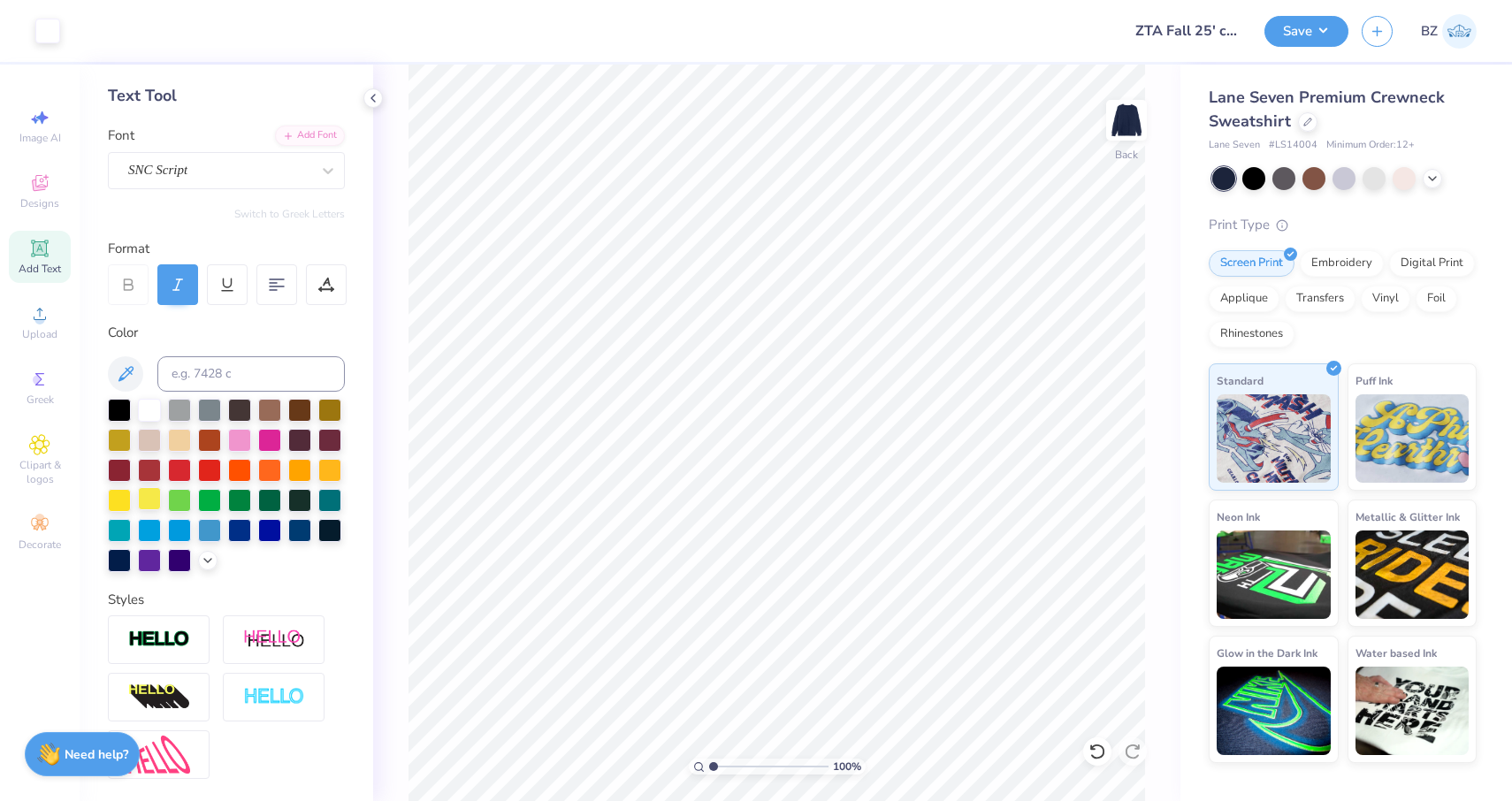 scroll, scrollTop: 0, scrollLeft: 0, axis: both 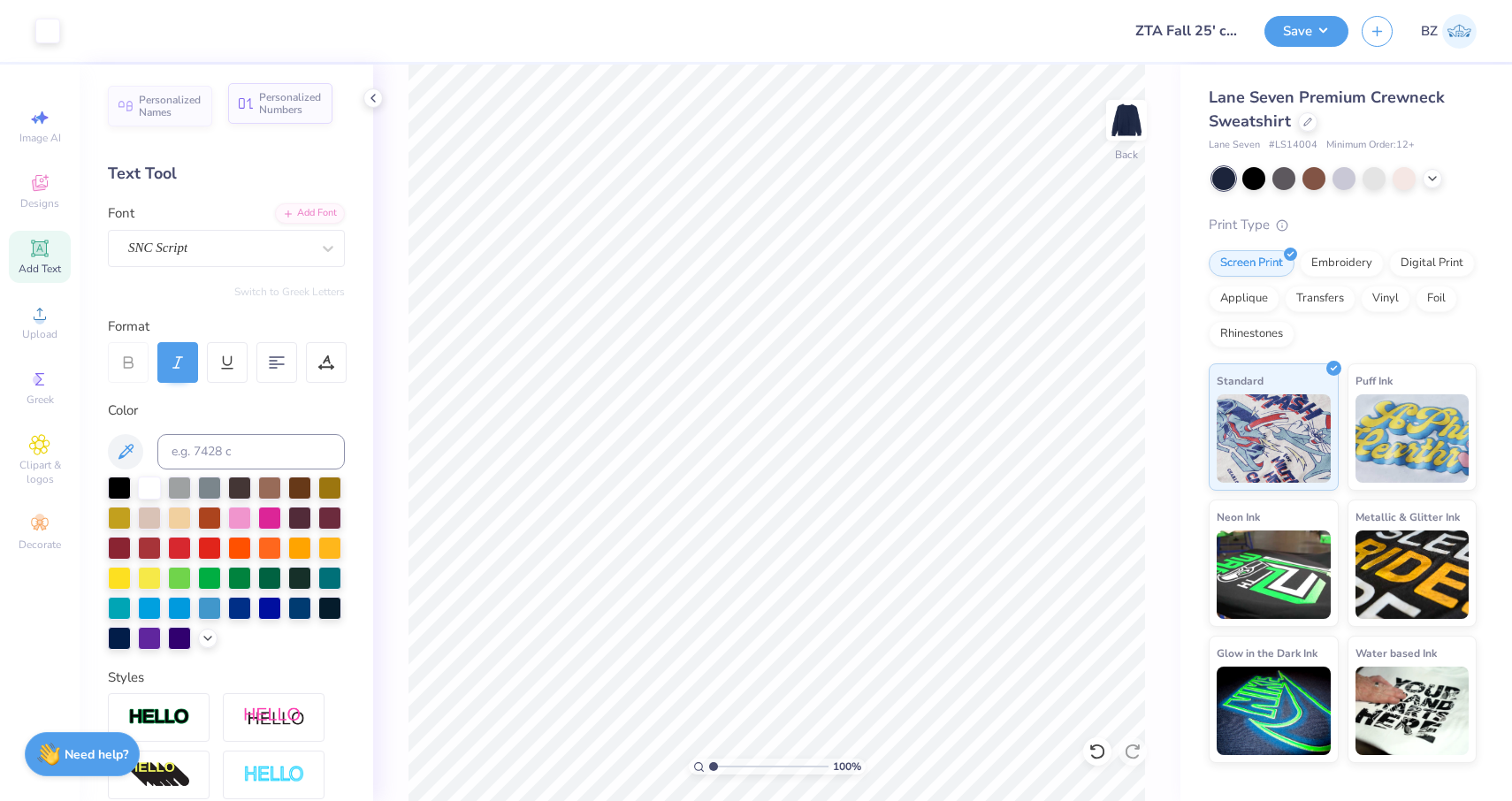 click on "Personalized Numbers" at bounding box center [290, 103] 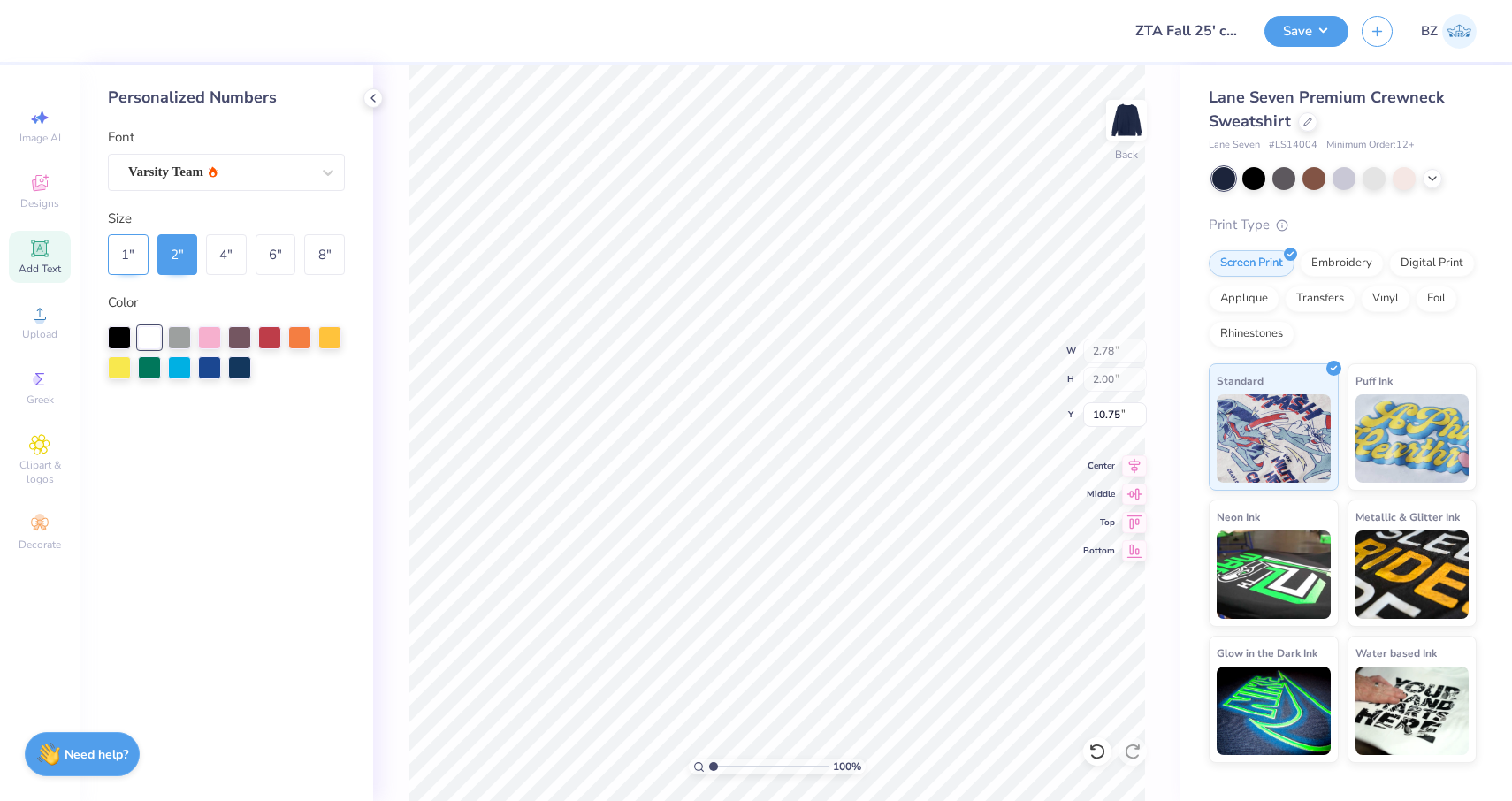 click on "1 "" at bounding box center [128, 255] 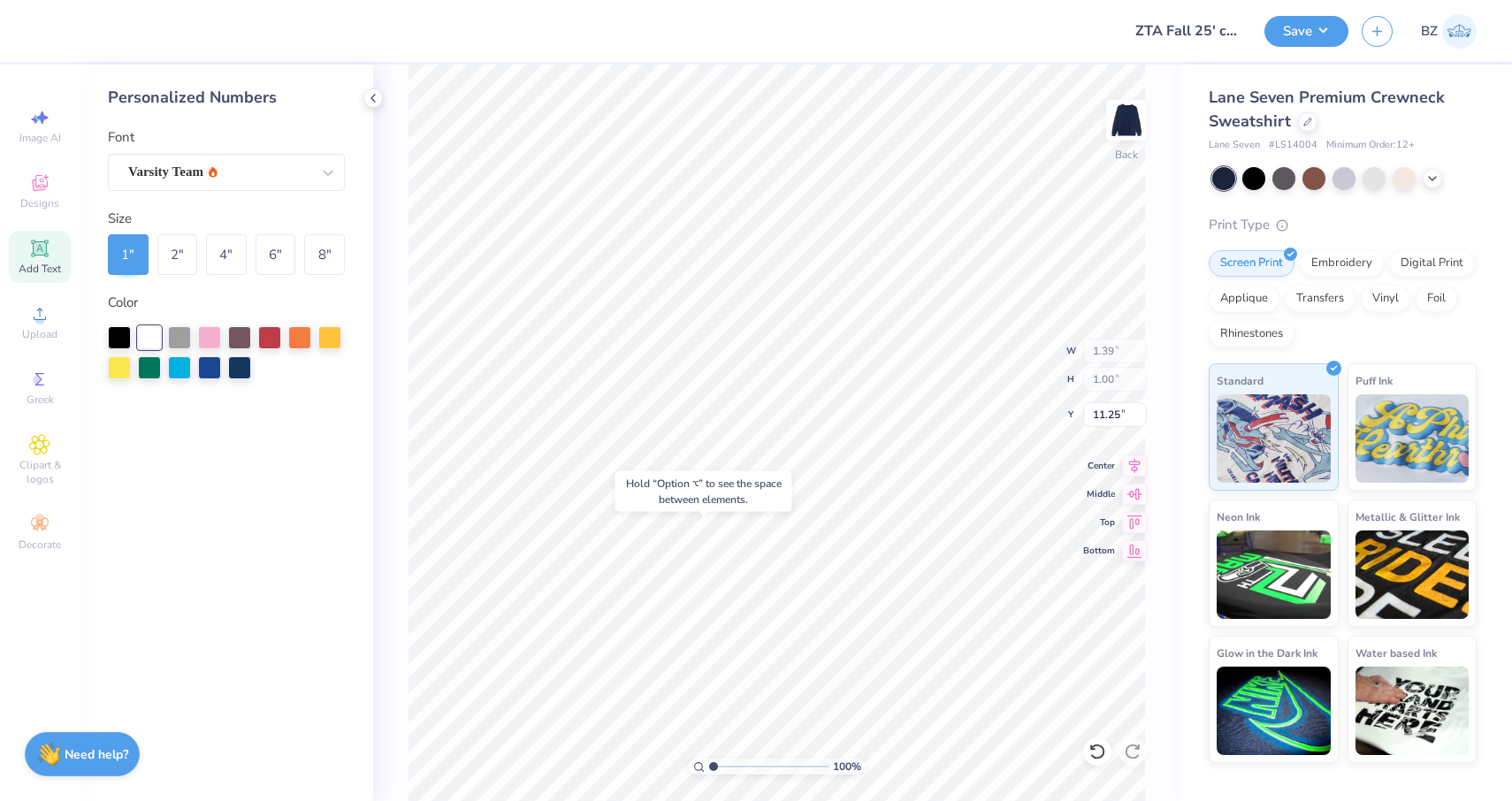 type on "15.99" 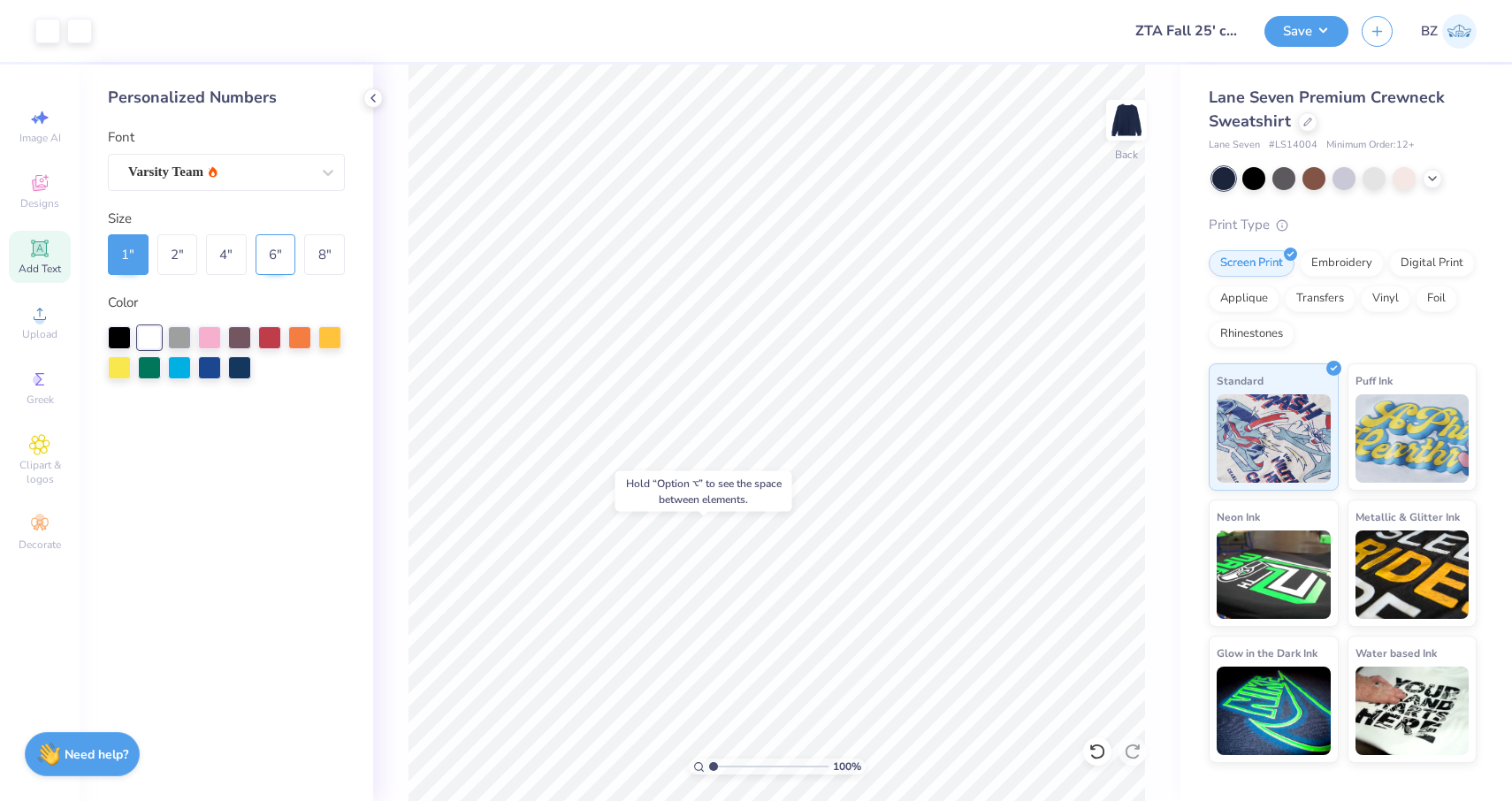 click on "6 "" at bounding box center (276, 255) 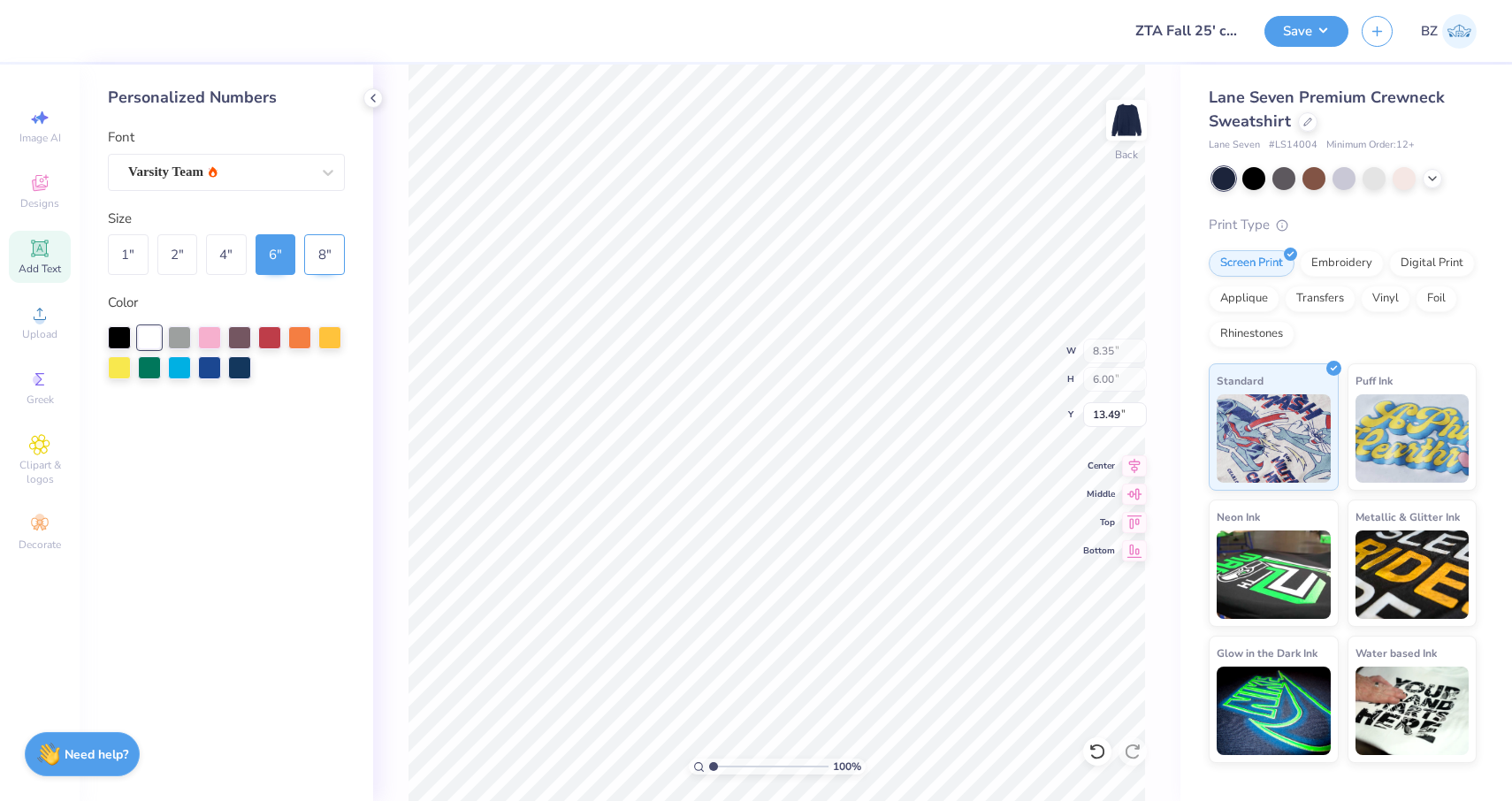 click on "8 "" at bounding box center (325, 255) 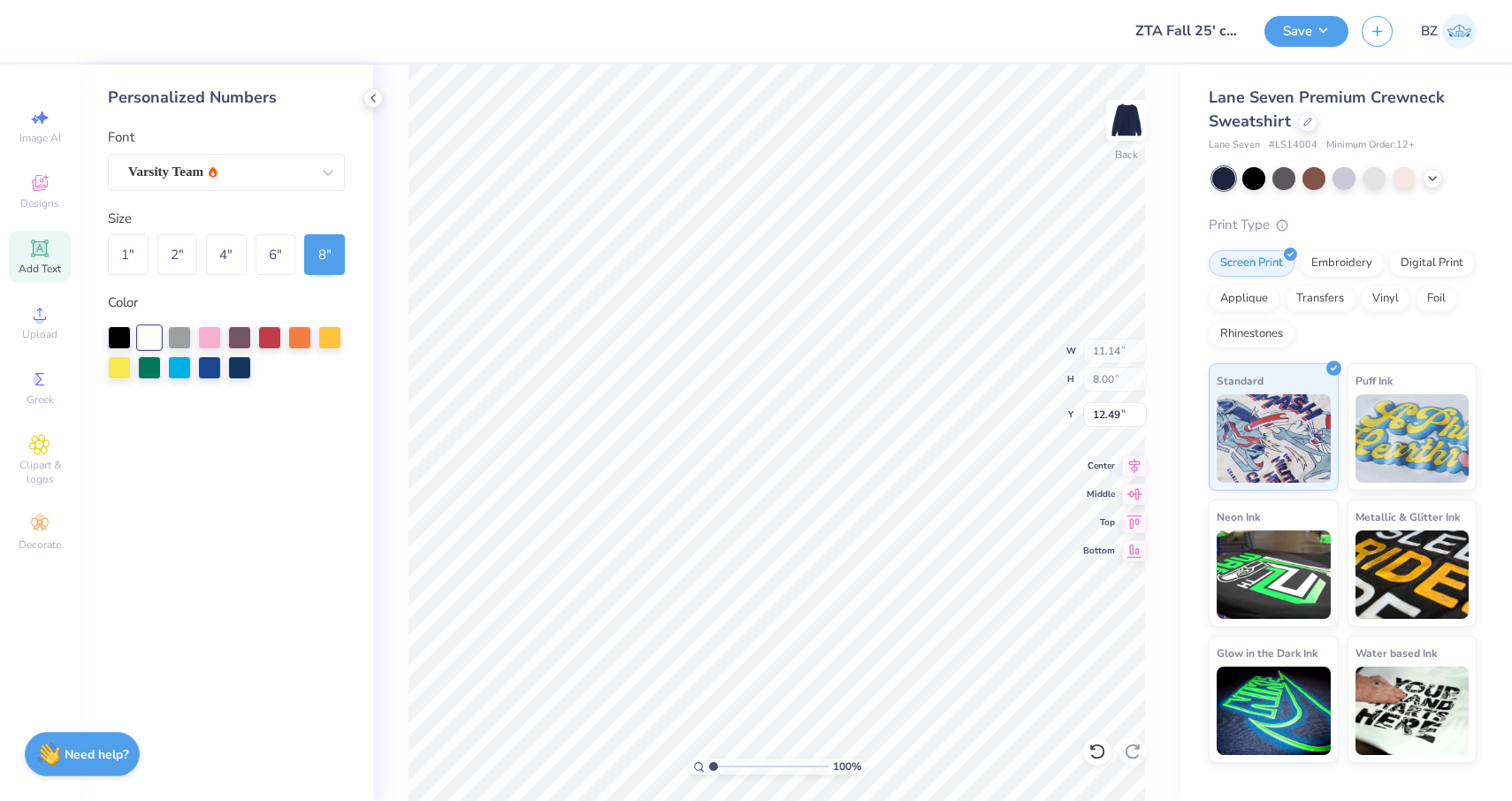 type on "11.14" 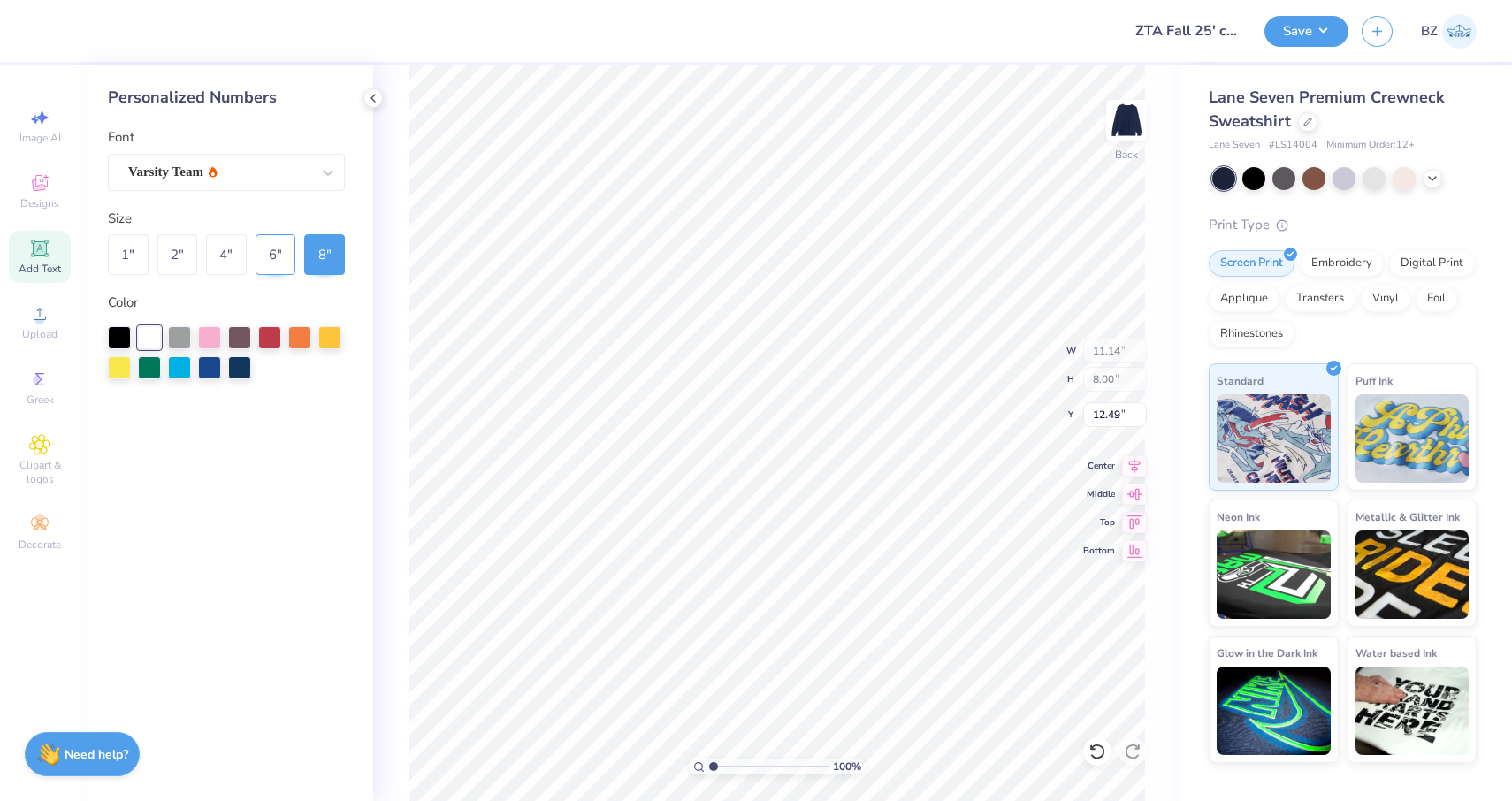 click on "6 "" at bounding box center [276, 255] 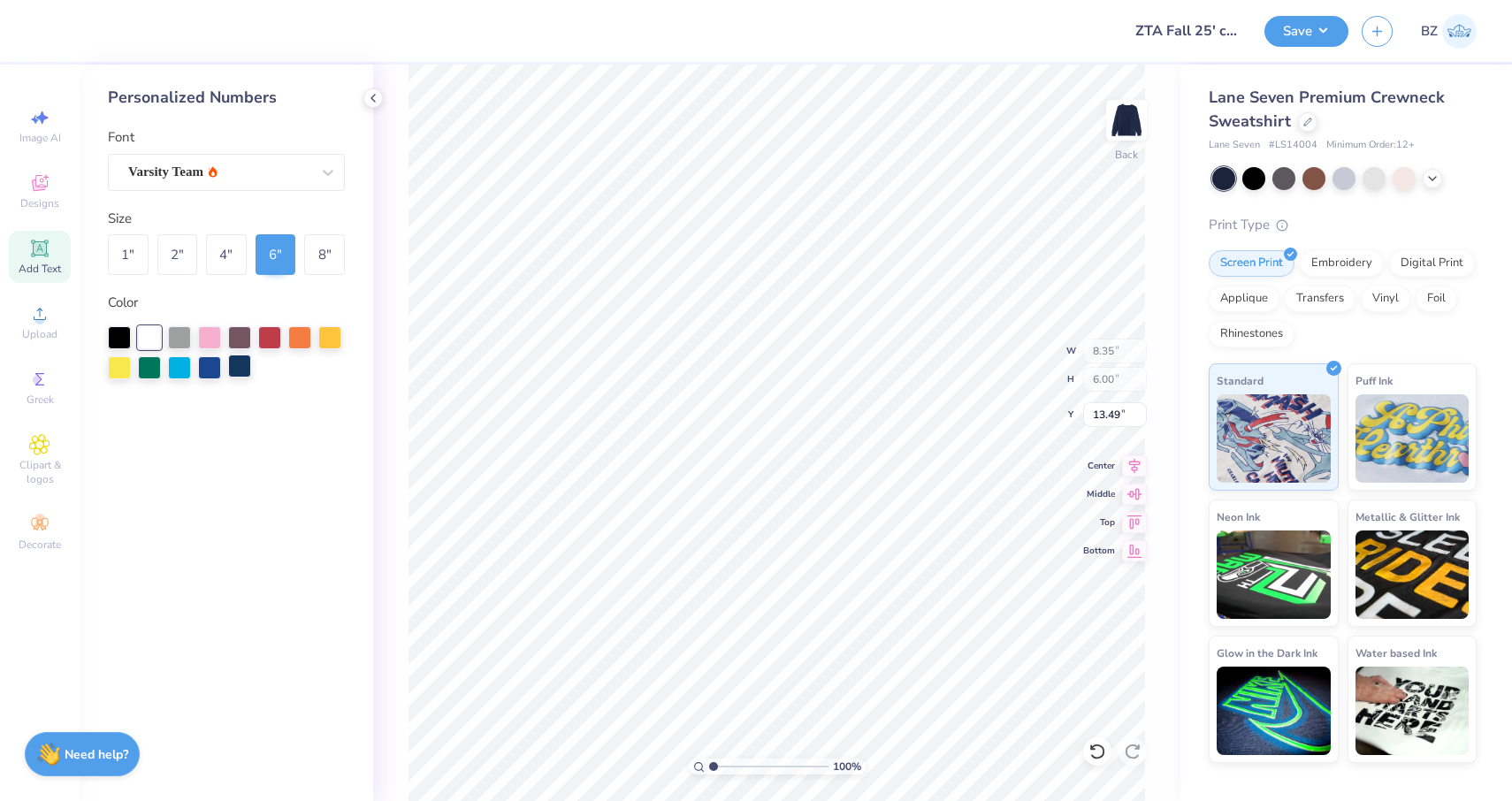 click at bounding box center [240, 366] 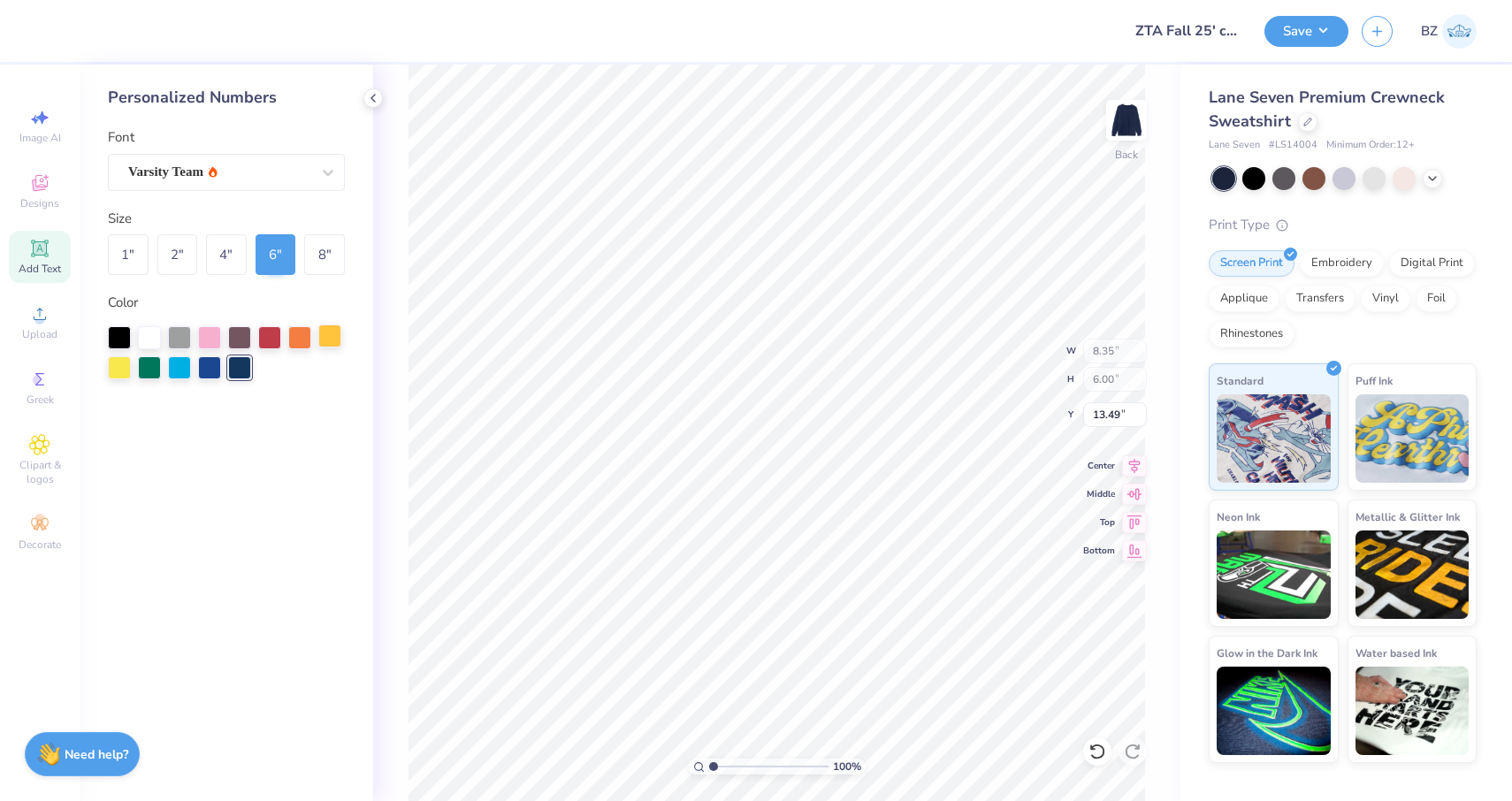 click at bounding box center (330, 336) 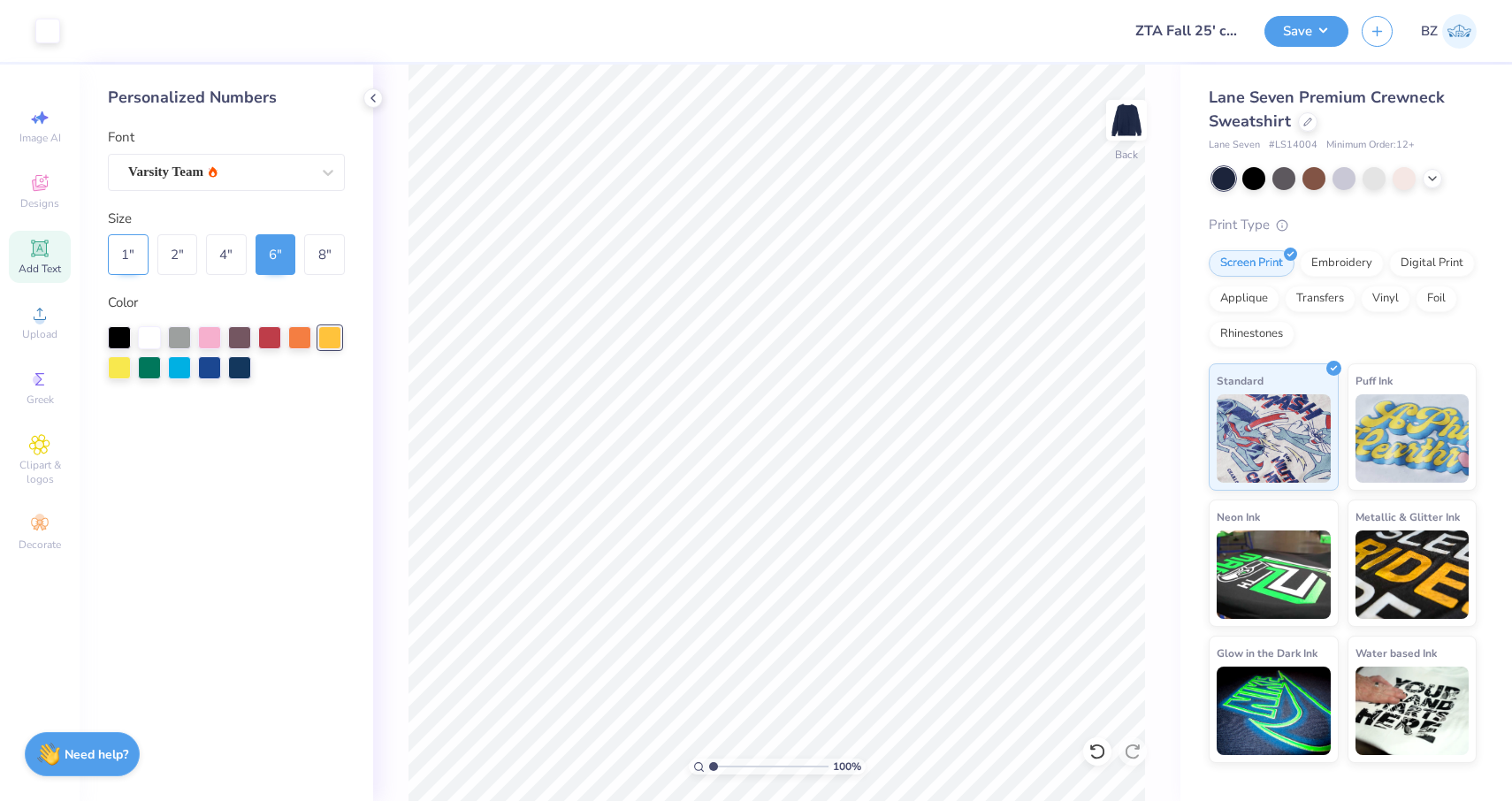 click on "Size 1 " 2 " 4 " 6 " 8 "" at bounding box center [226, 242] 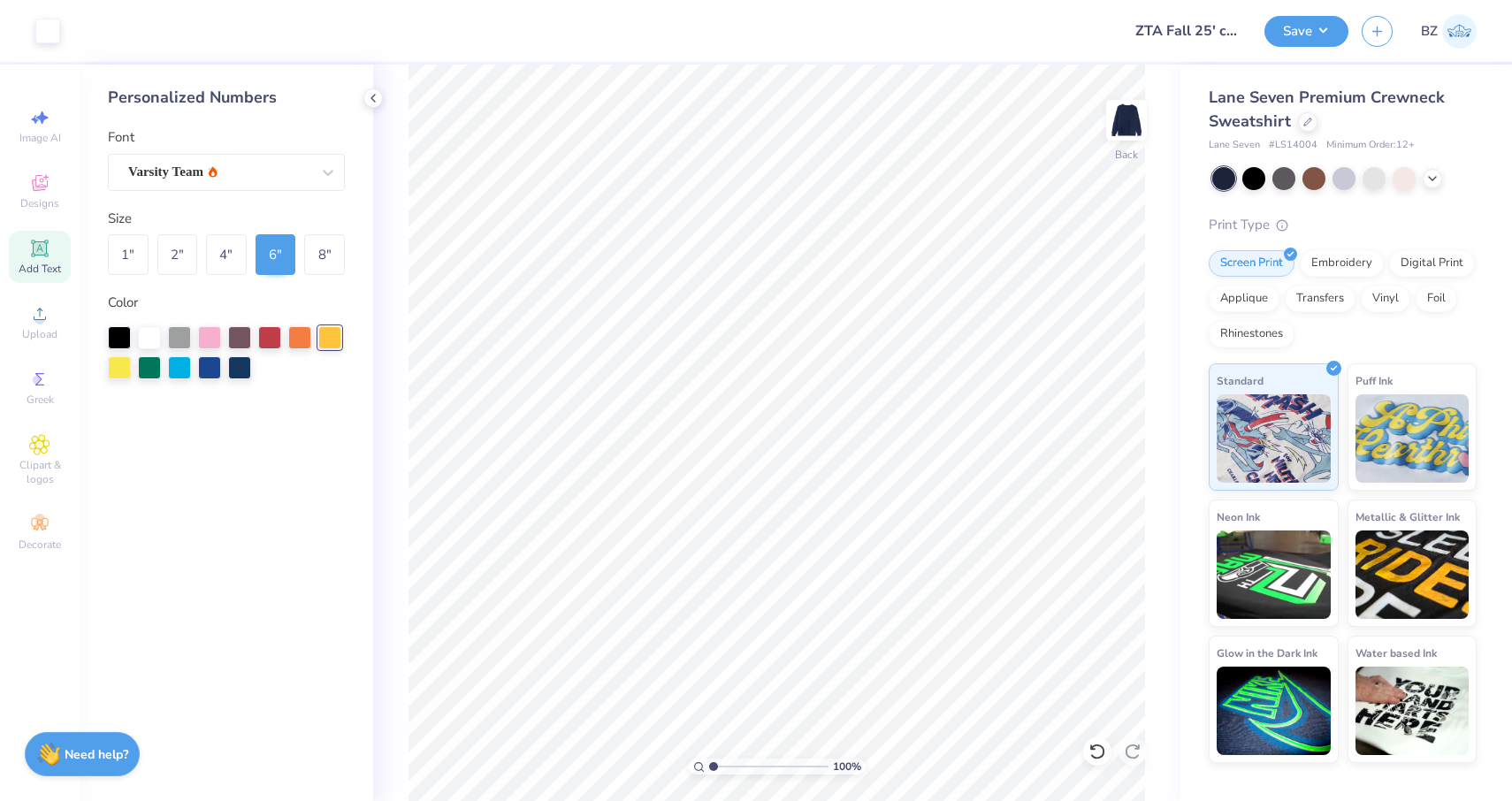 click 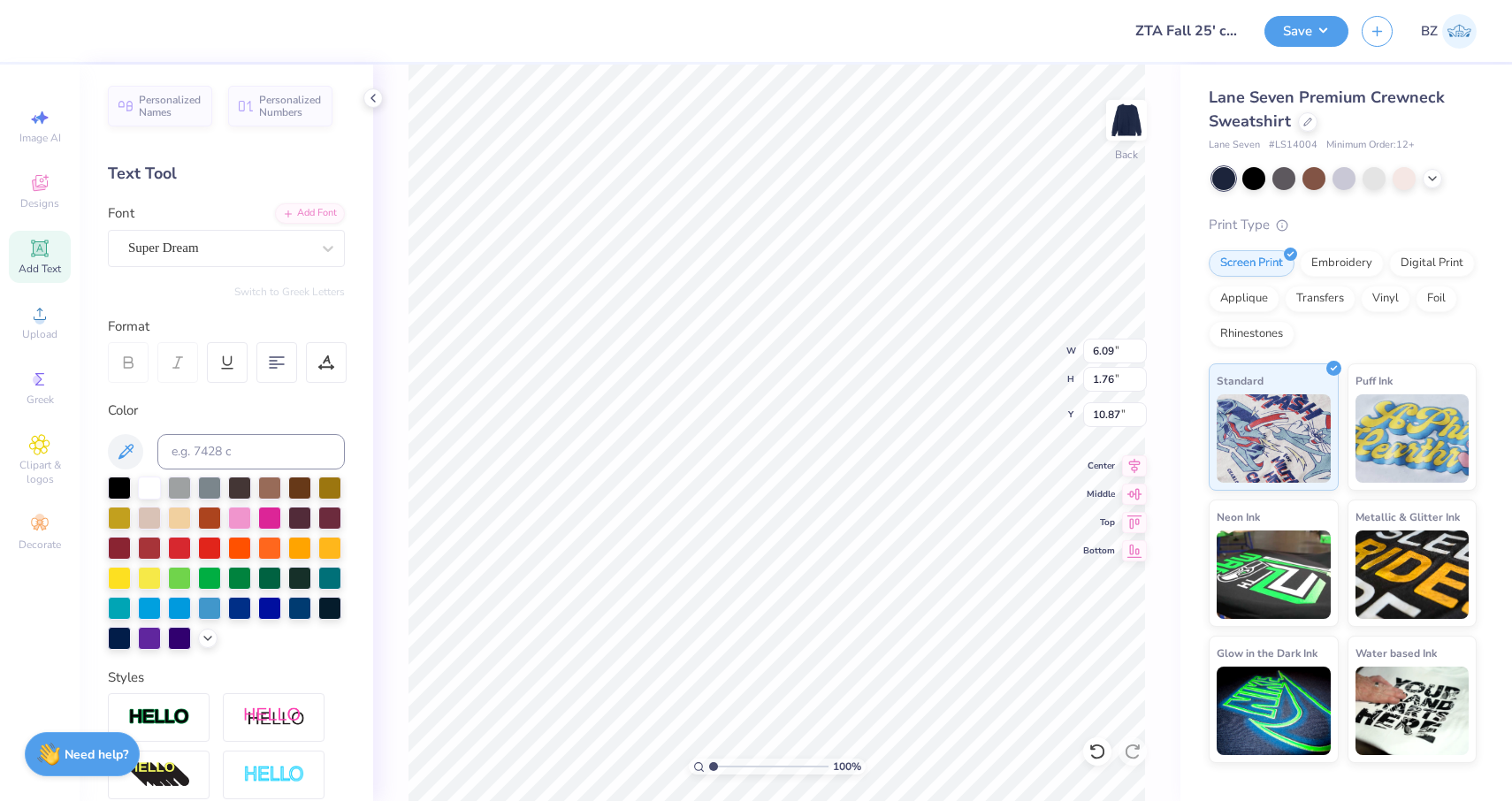 scroll, scrollTop: 0, scrollLeft: 1, axis: horizontal 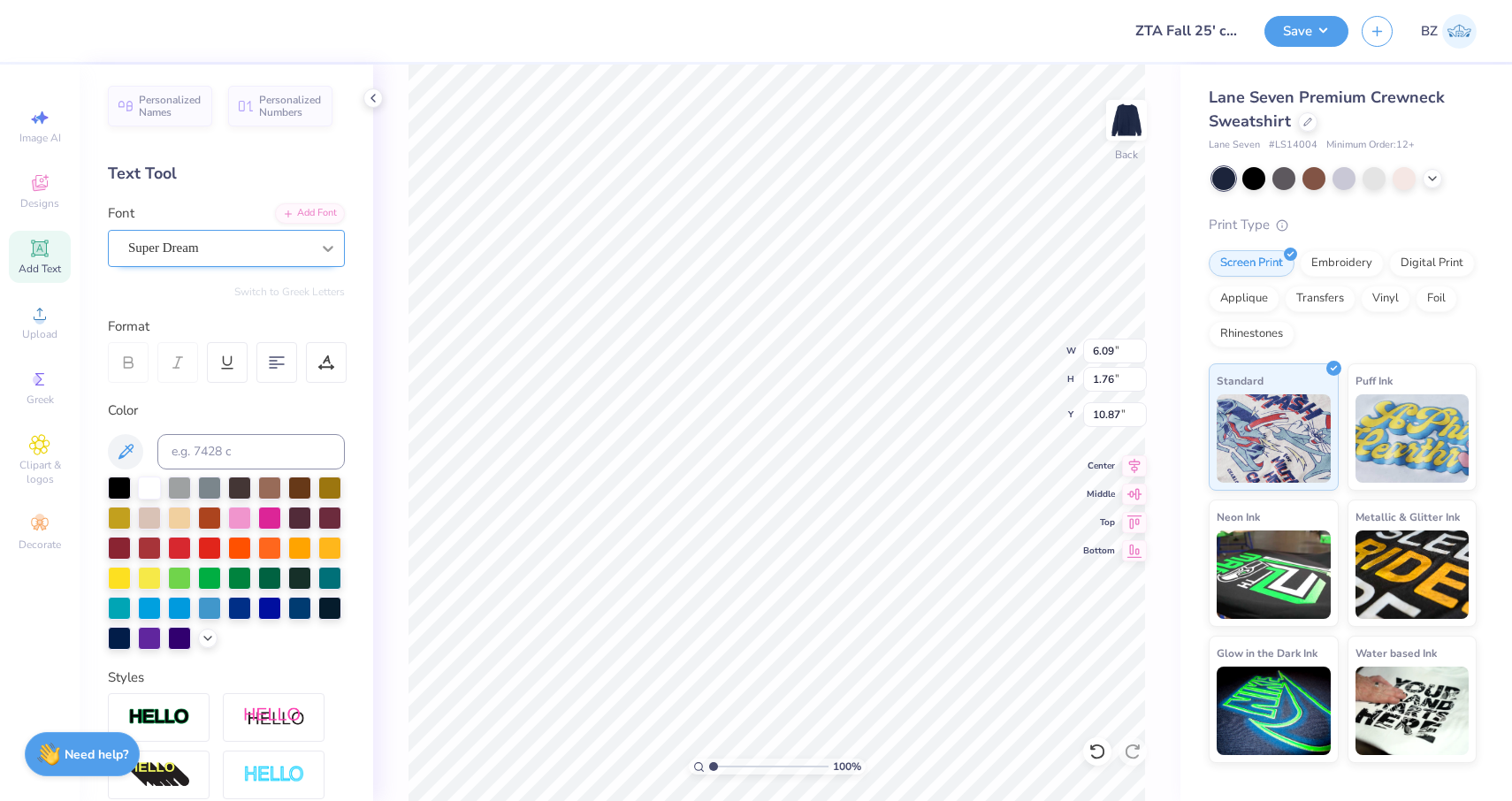 type on "1" 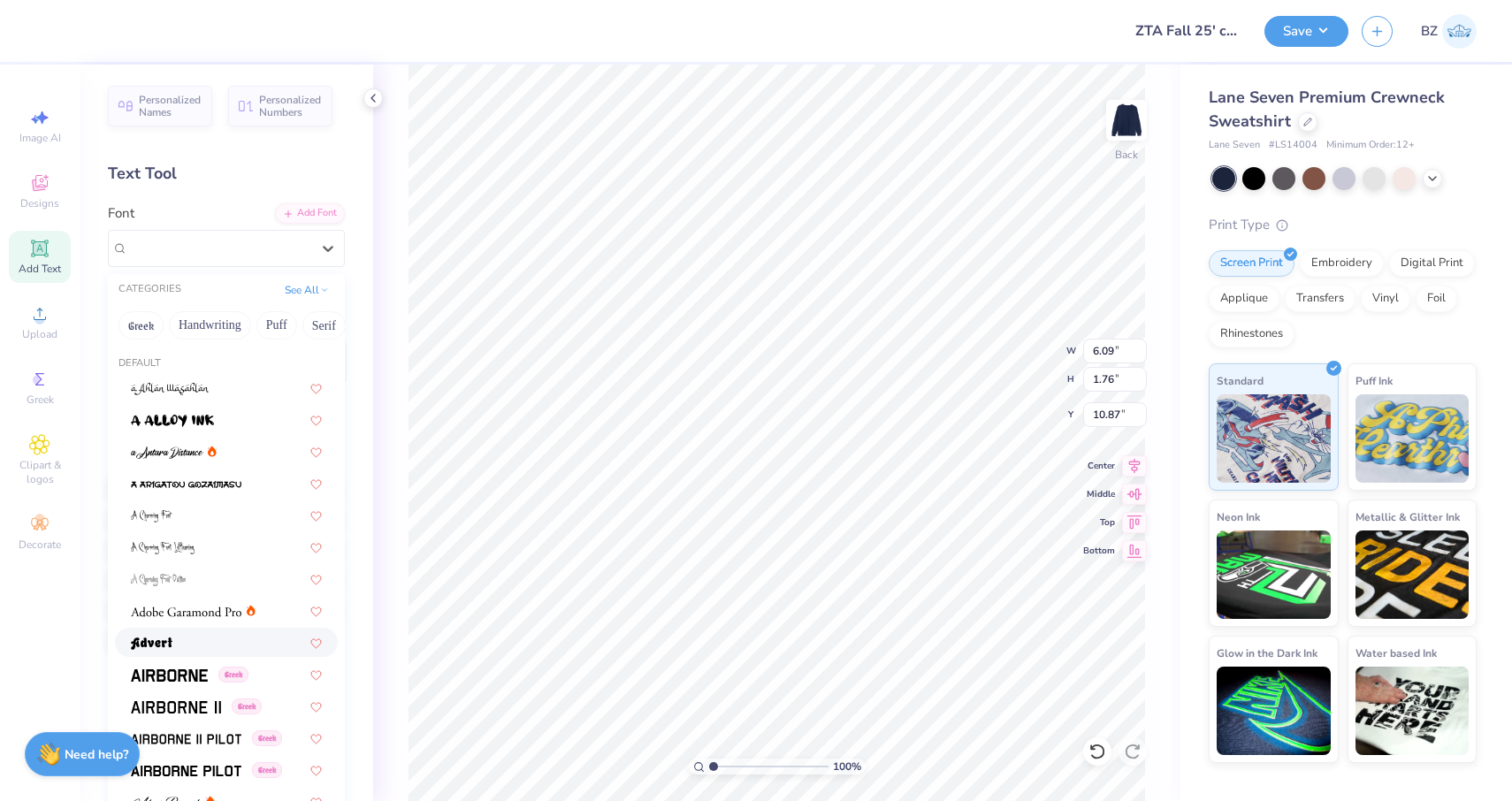 click at bounding box center [226, 642] 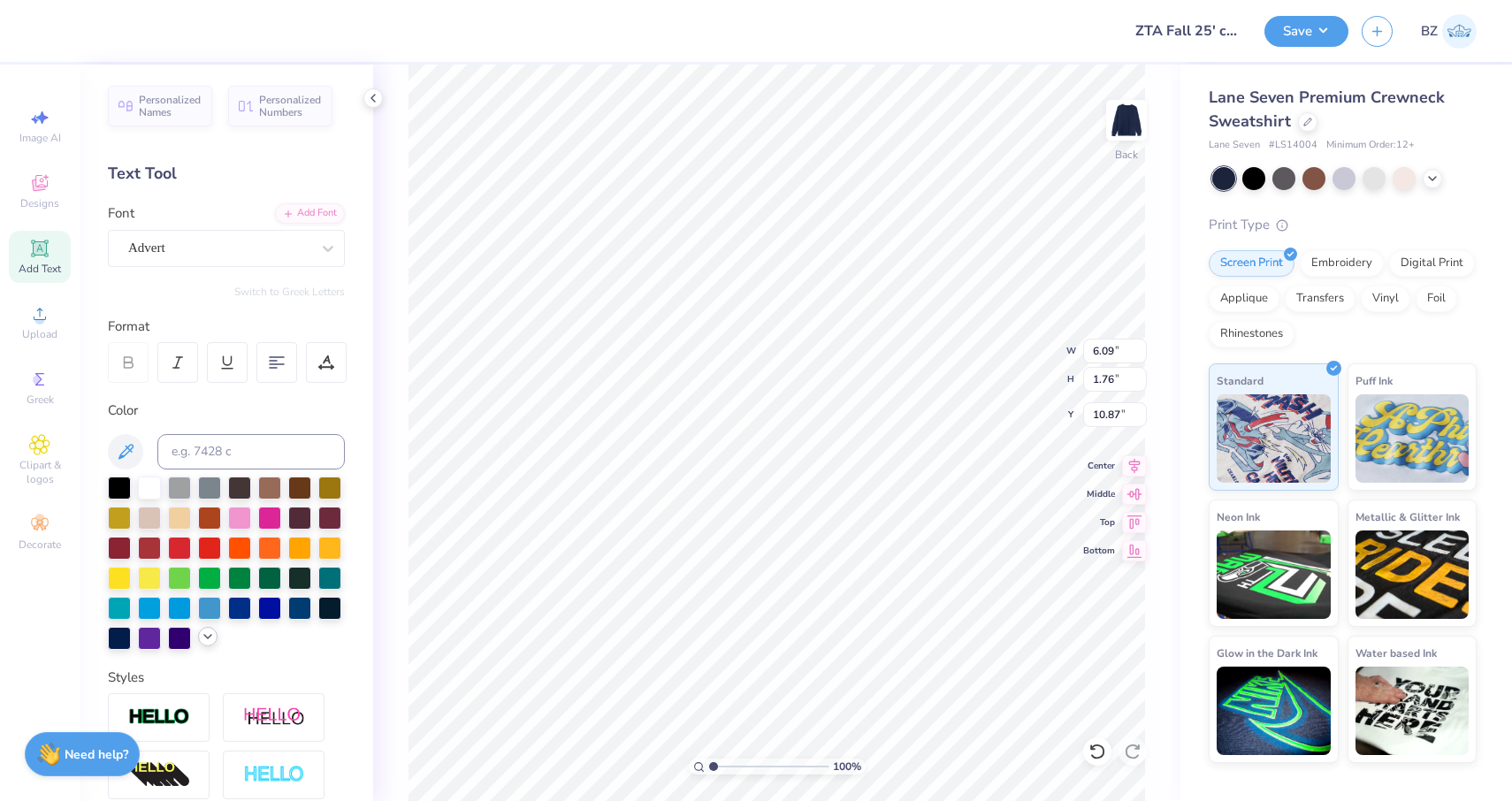 click 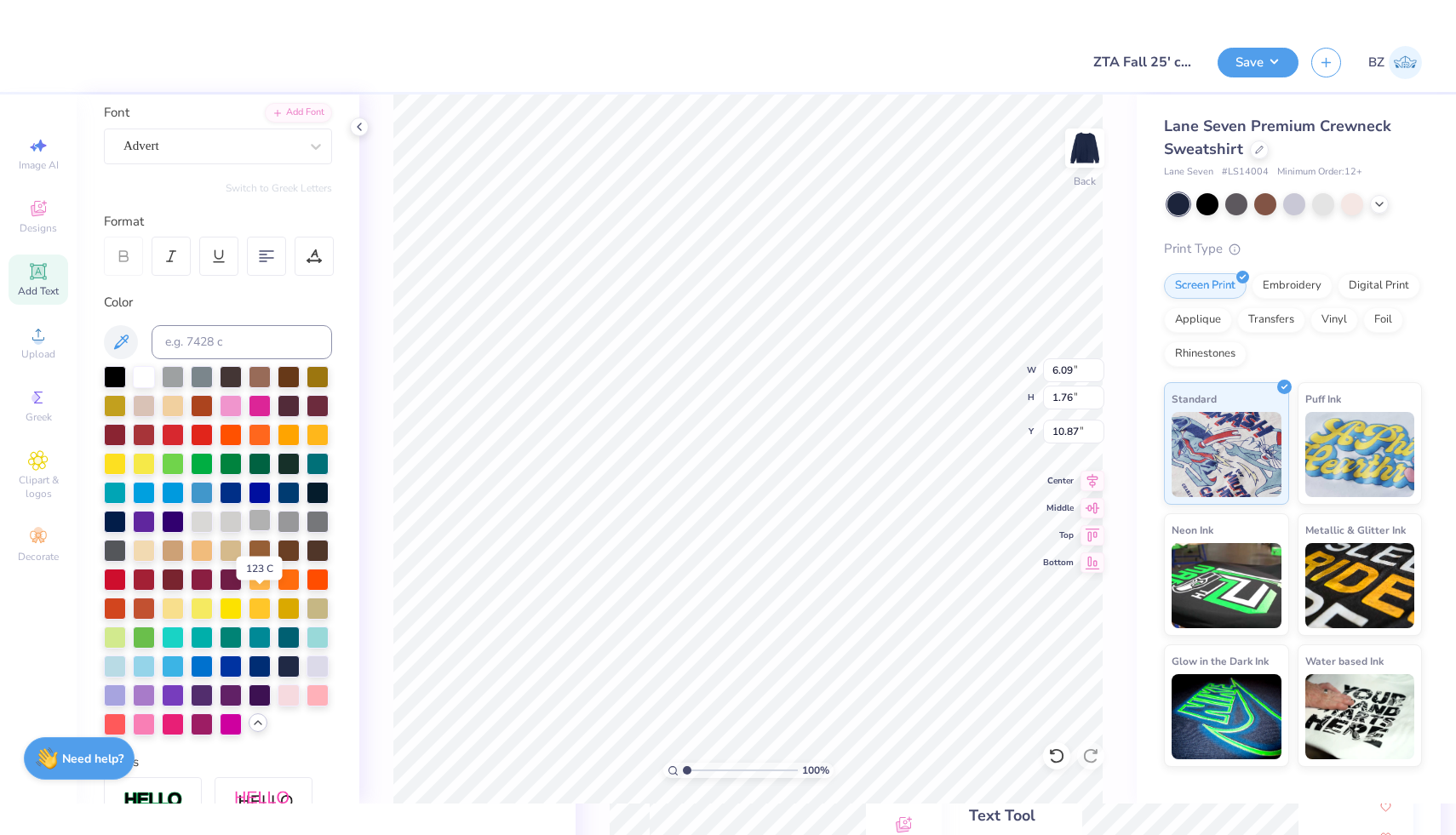 scroll, scrollTop: 130, scrollLeft: 0, axis: vertical 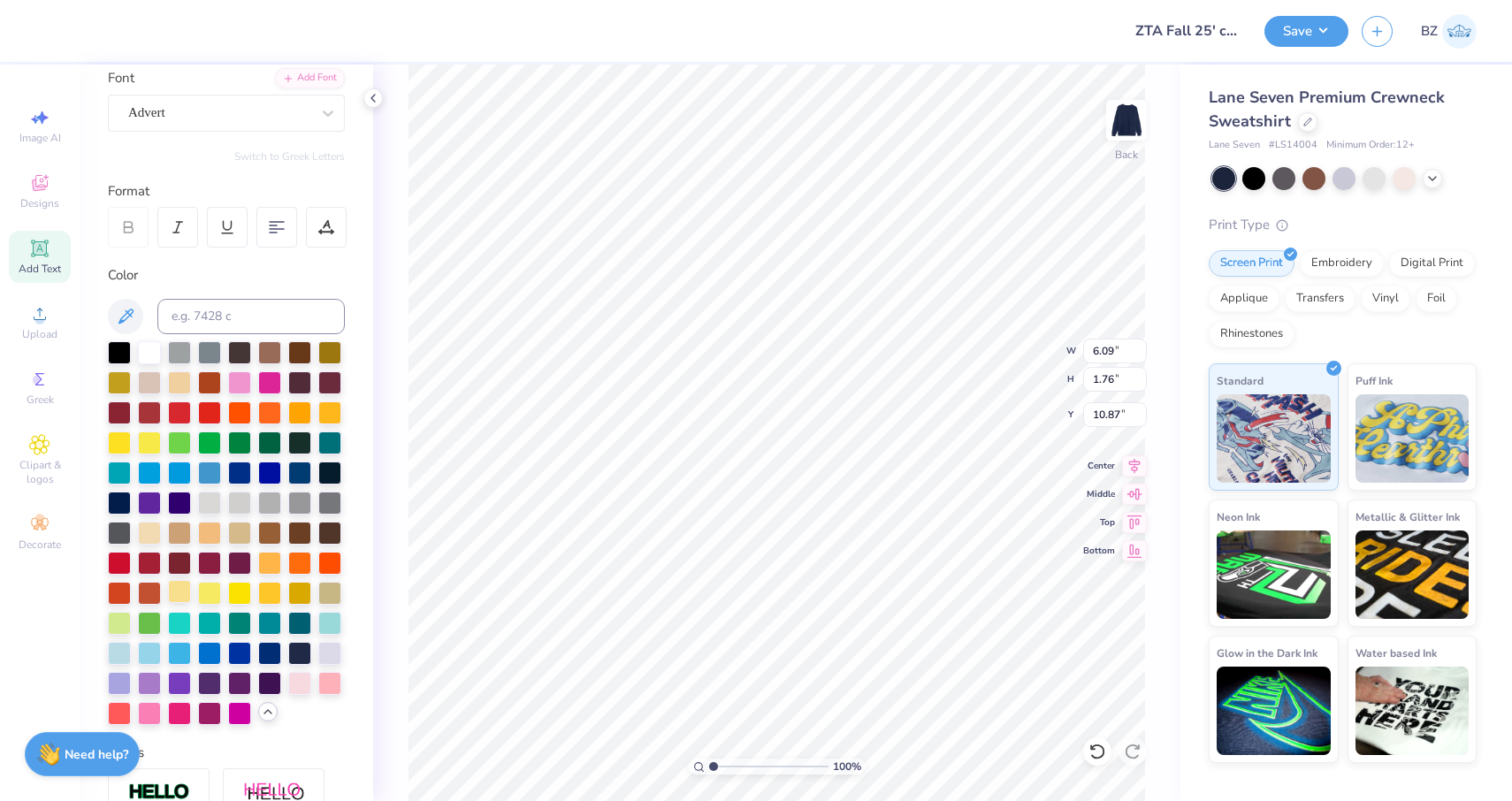 click at bounding box center [179, 591] 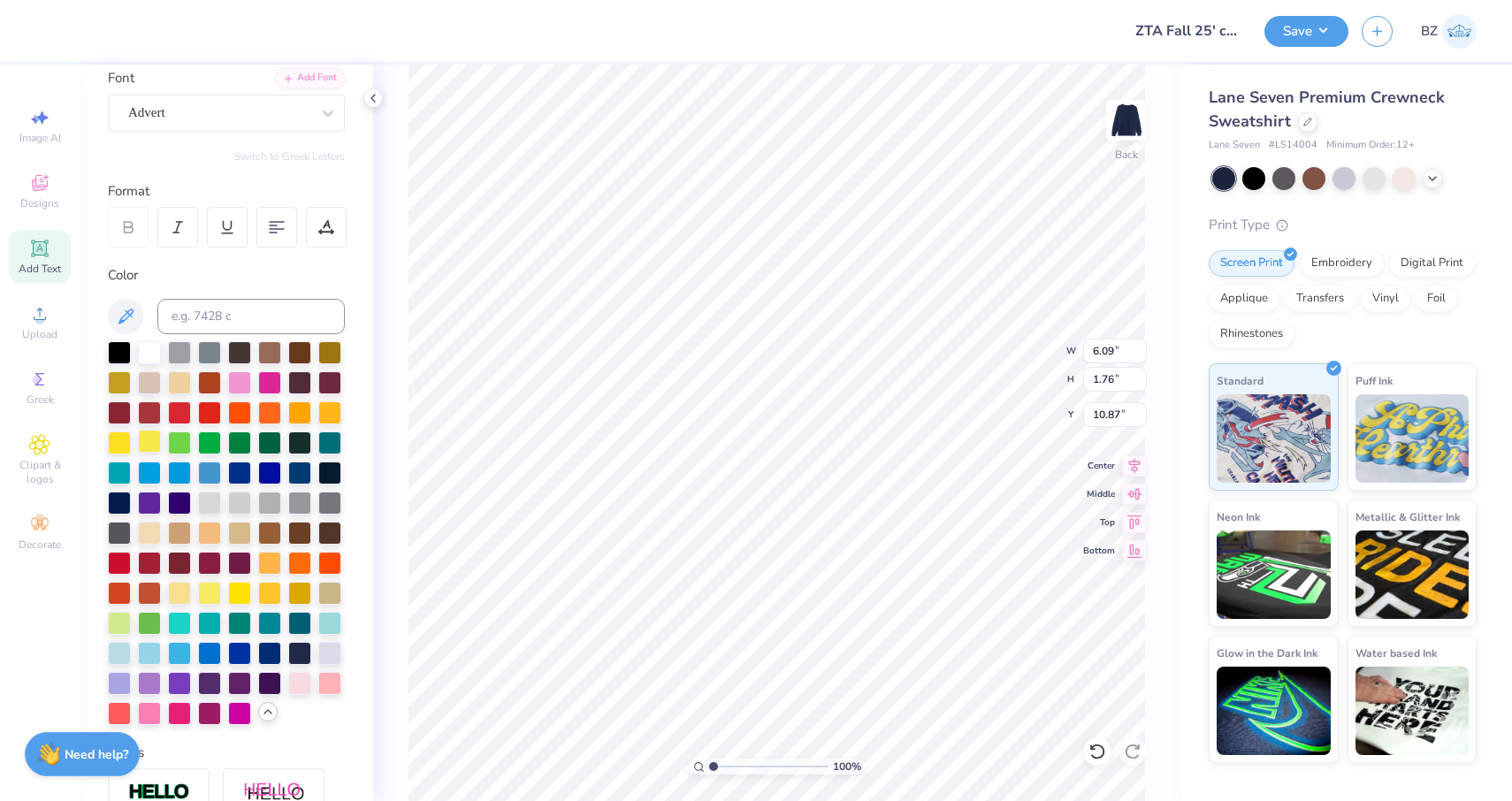 click at bounding box center (149, 441) 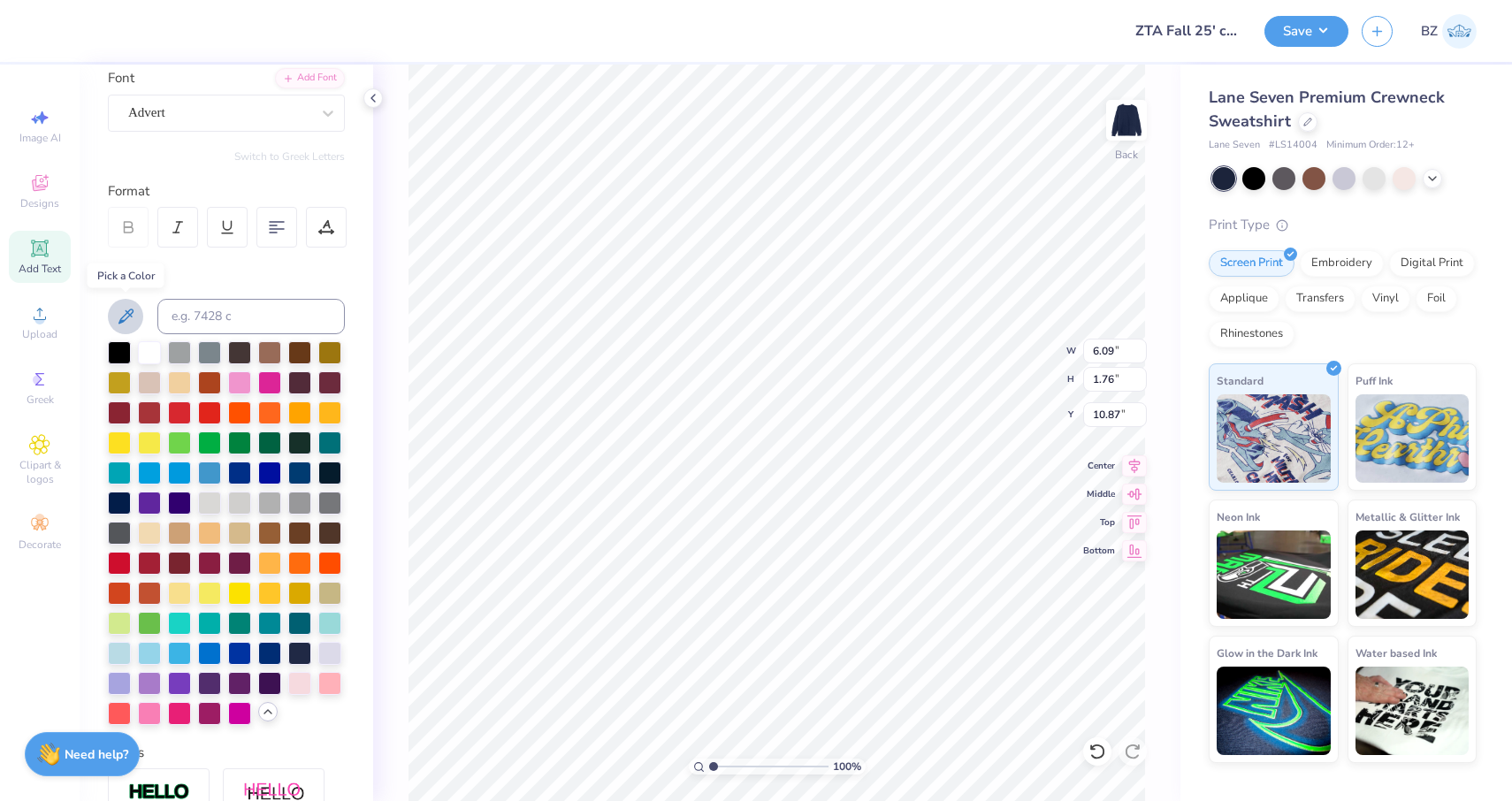 click 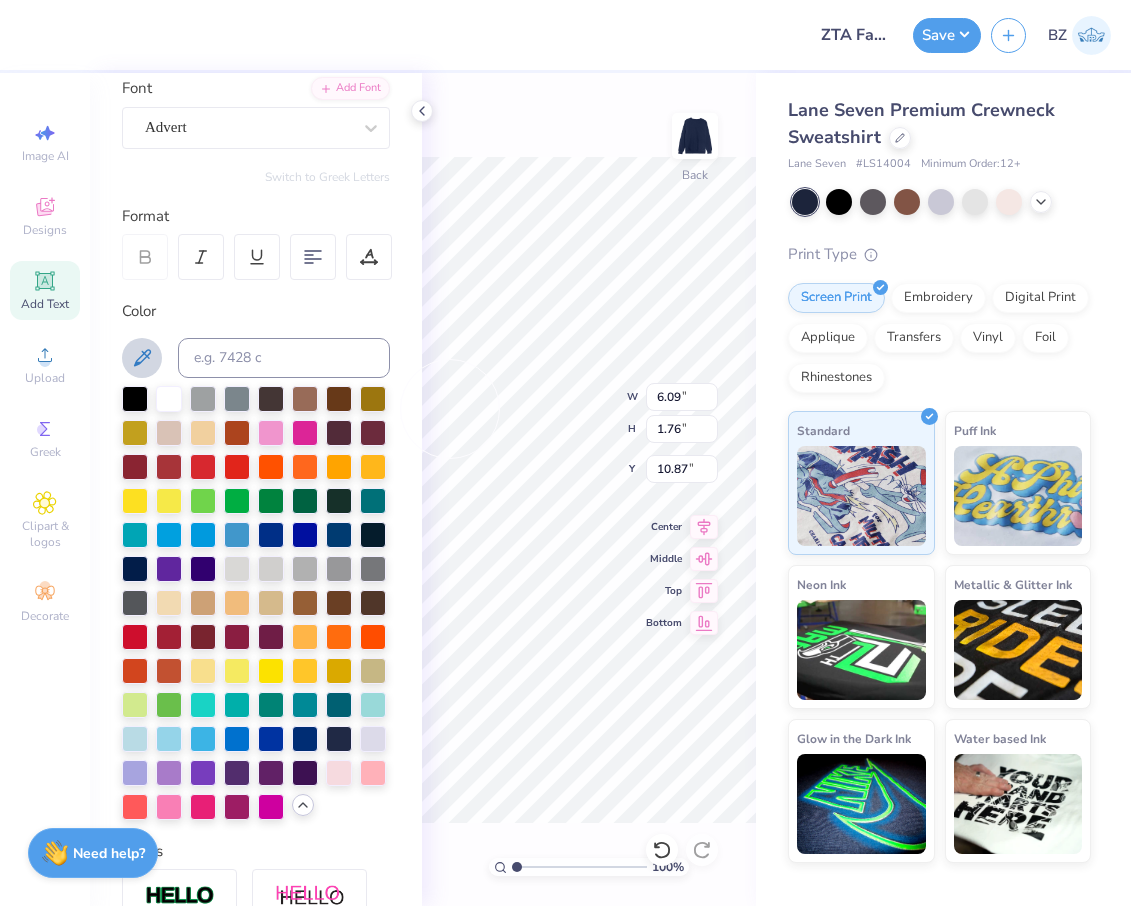 click on "Upload" at bounding box center [45, 378] 